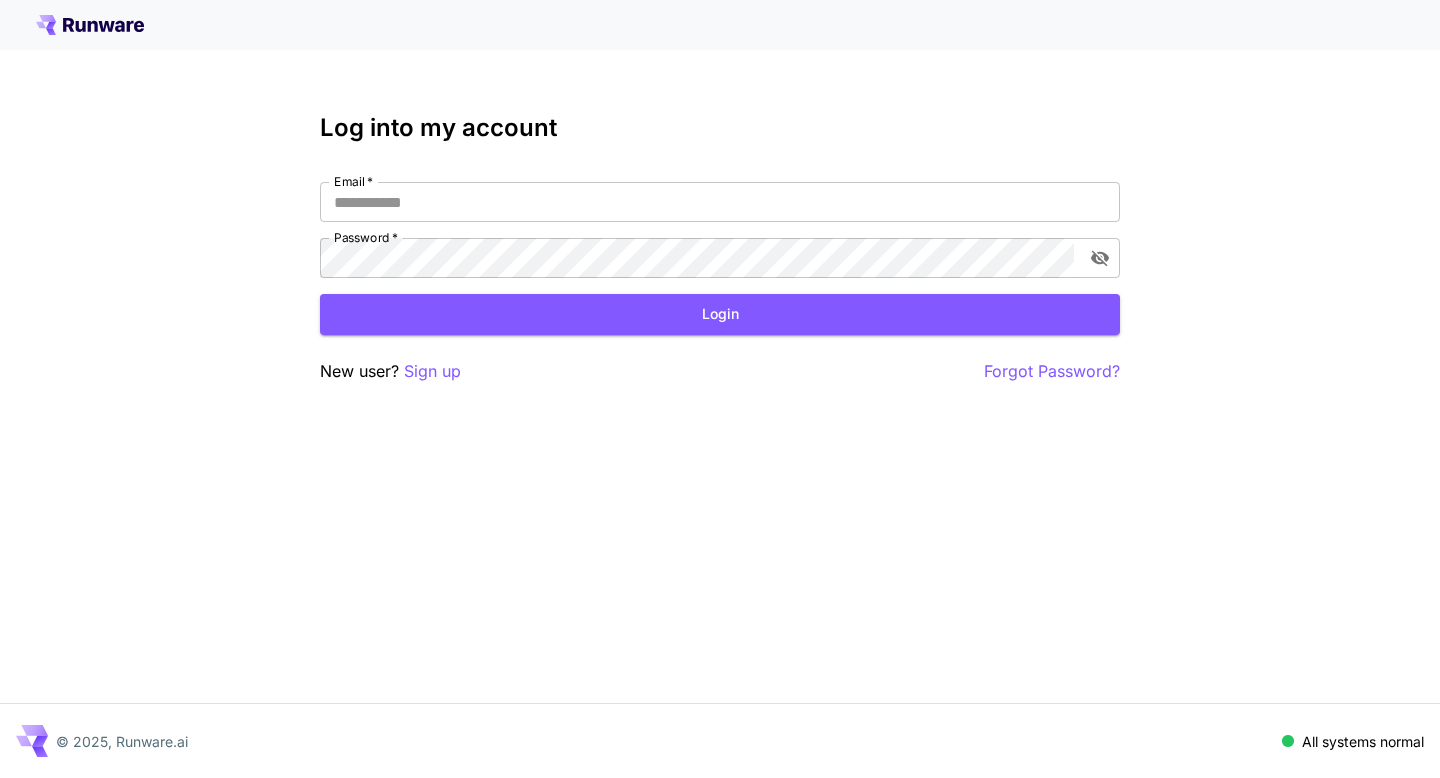 scroll, scrollTop: 0, scrollLeft: 0, axis: both 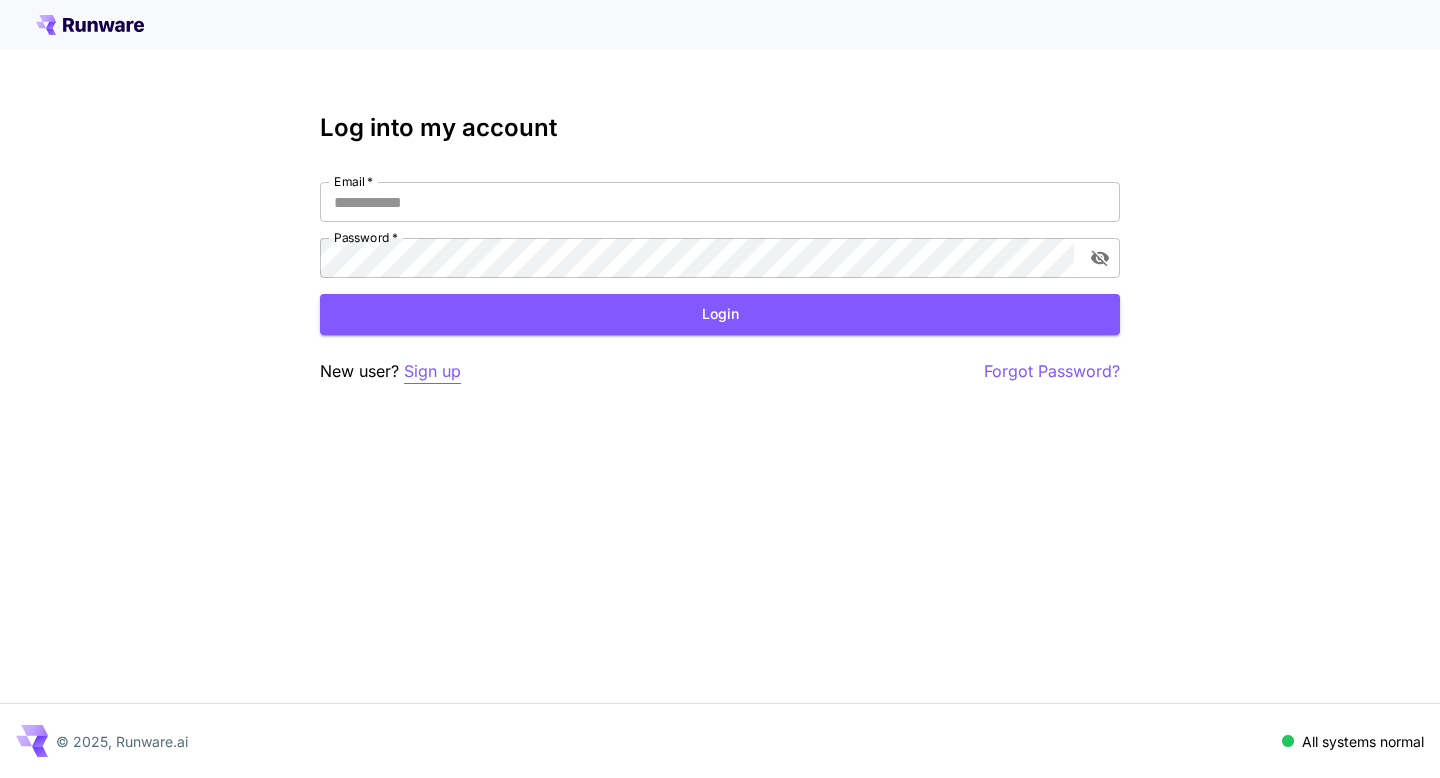 click on "Sign up" at bounding box center (432, 371) 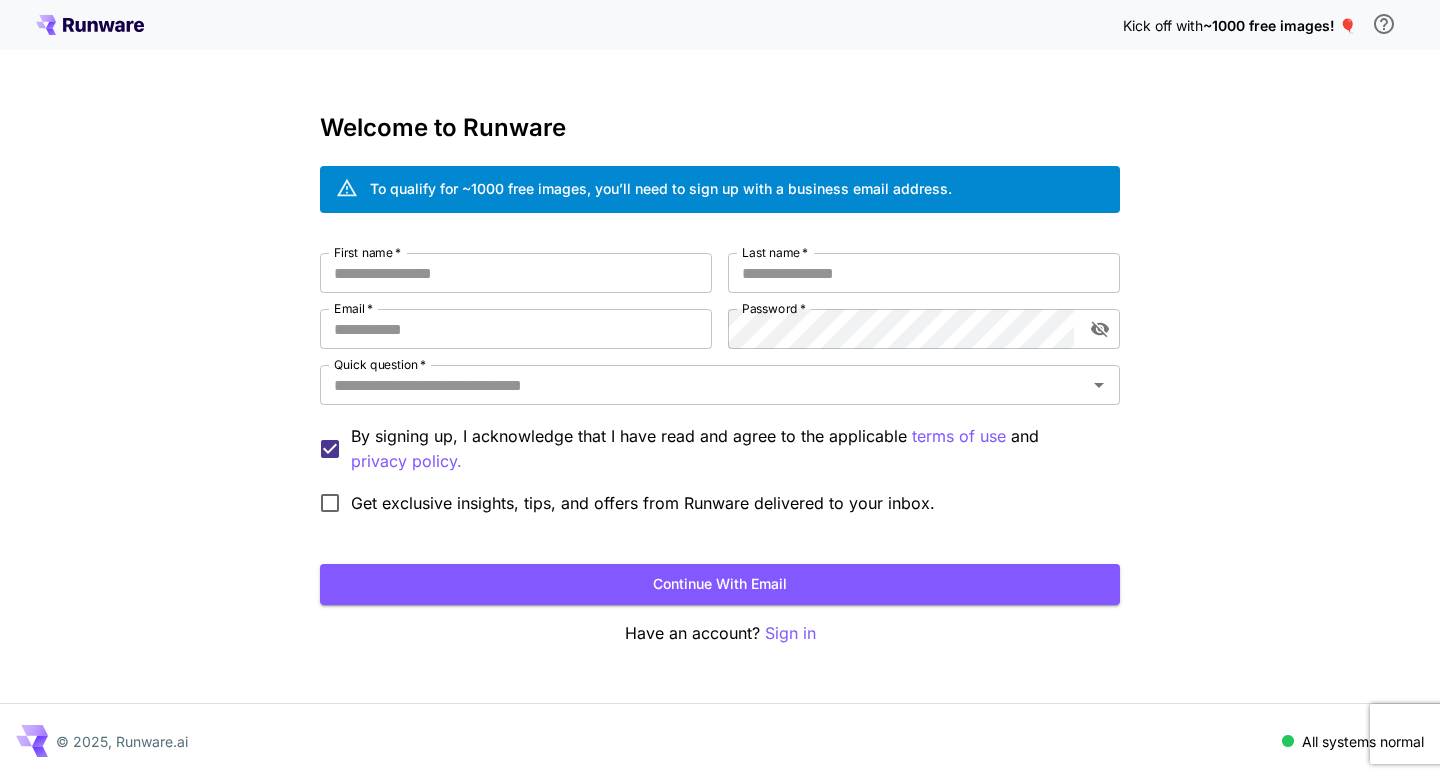 click on "Welcome to Runware To qualify for ~1000 free images, you’ll need to sign up with a business email address. First name   * First name   * Last name   * Last name   * Email   * Email   * Password   * Password   * Quick question   * Quick question   * By signing up, I acknowledge that I have read and agree to the applicable   terms of use     and   privacy policy.   Get exclusive insights, tips, and offers from Runware delivered to your inbox. Continue with email Have an account?   Sign in" at bounding box center (720, 380) 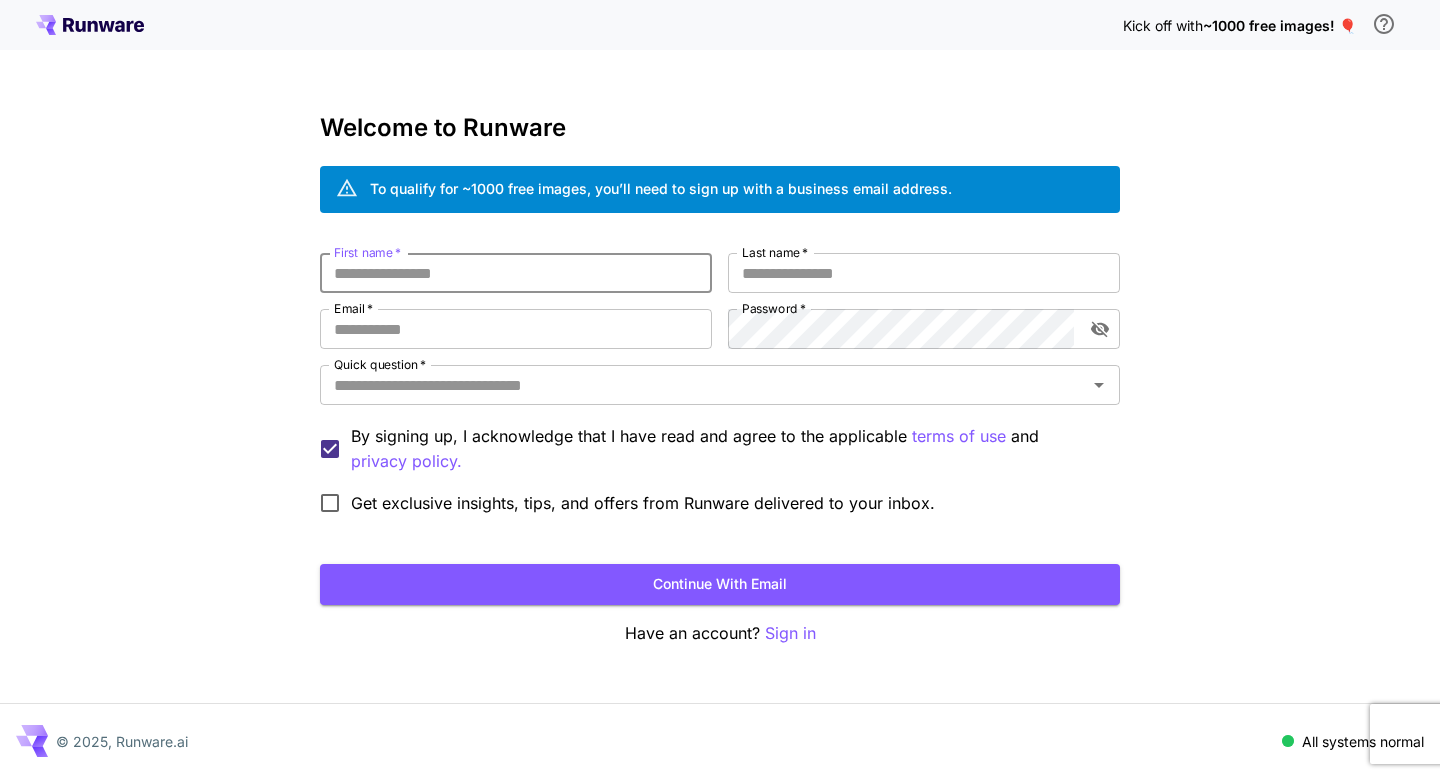 click on "First name   *" at bounding box center (516, 273) 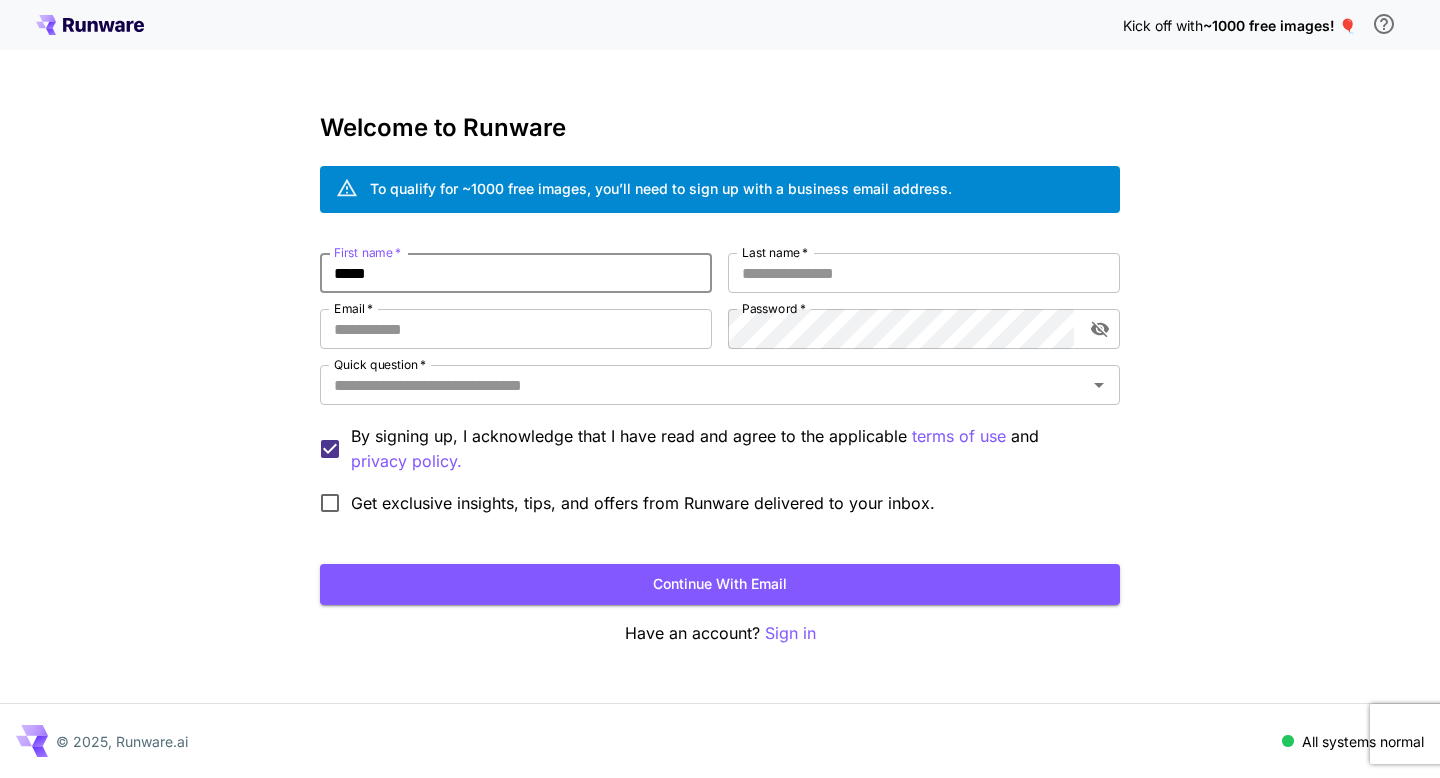 type on "*****" 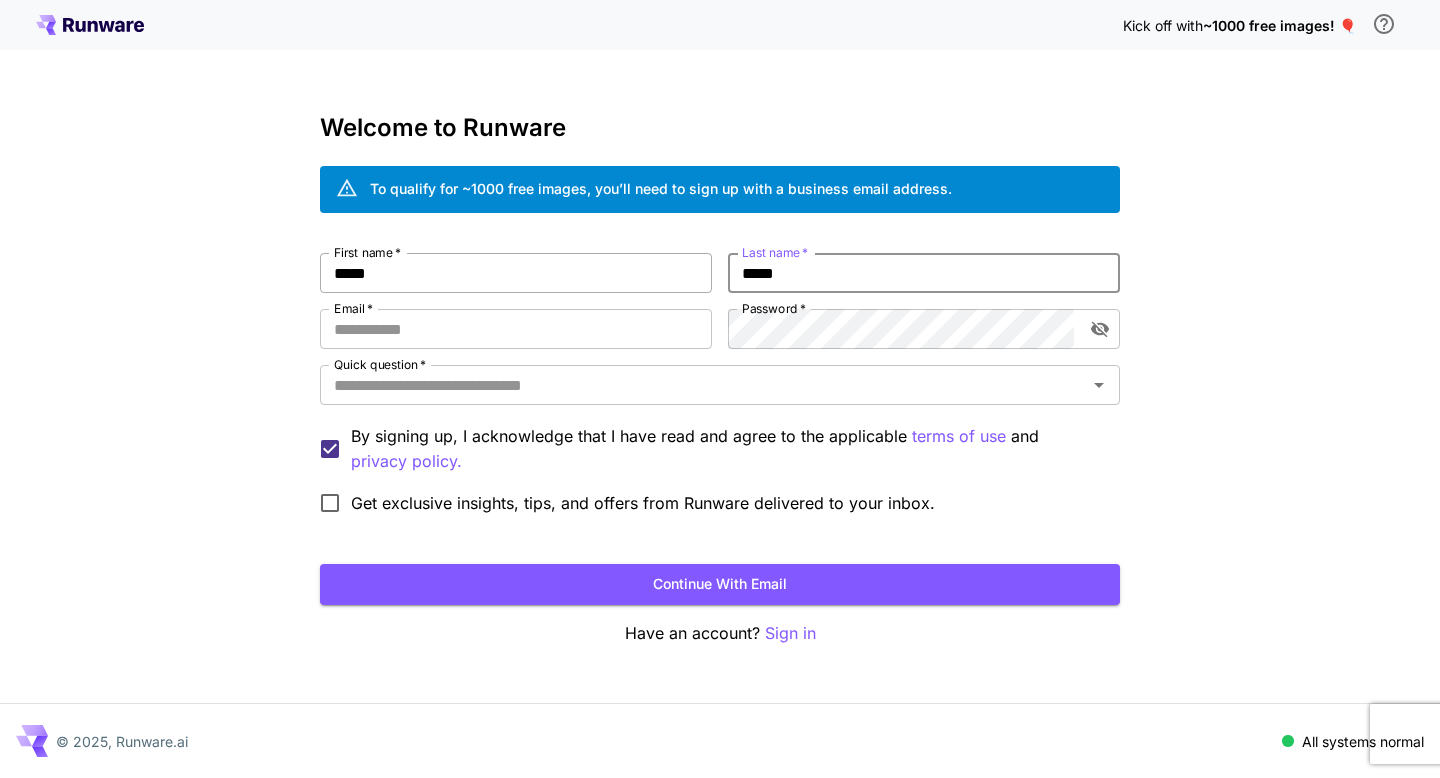 type on "*****" 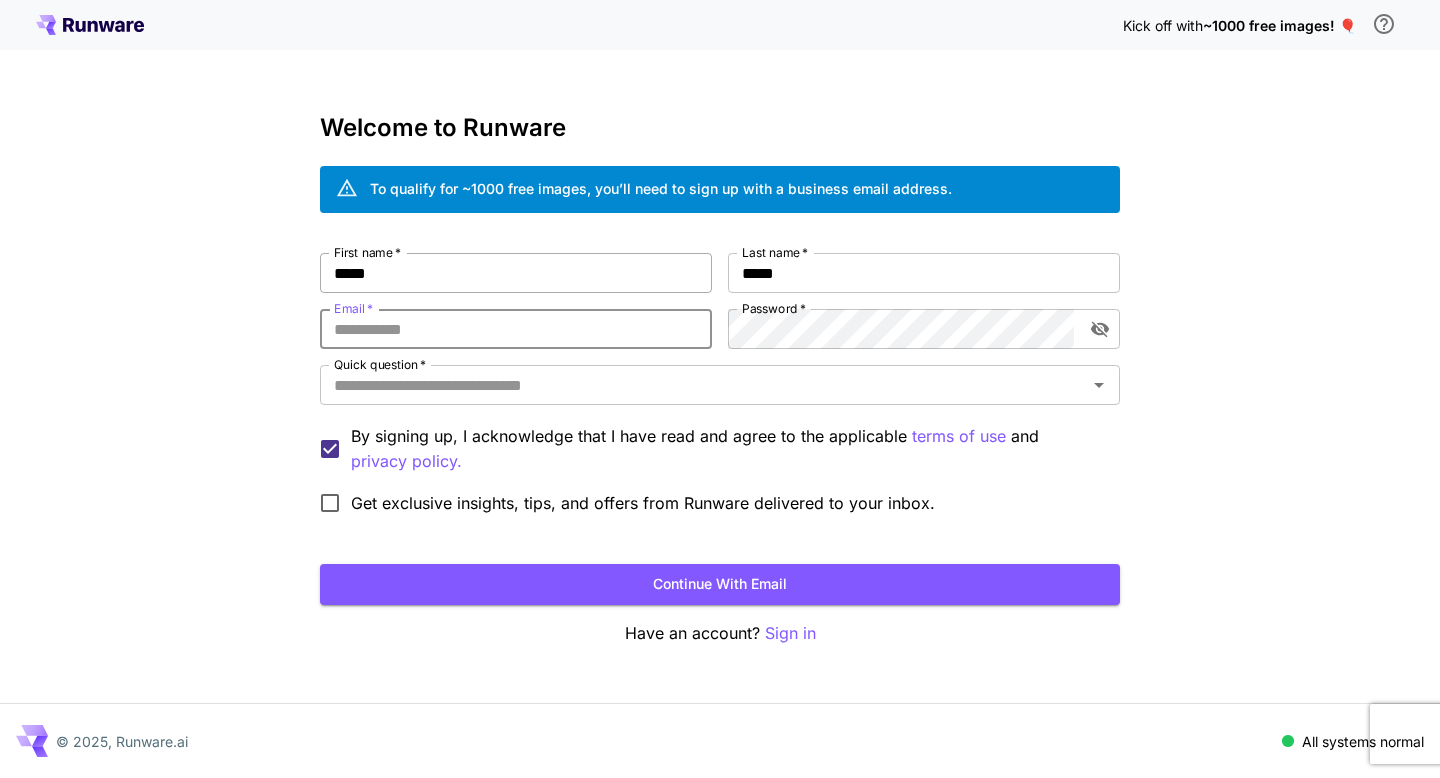 type on "*" 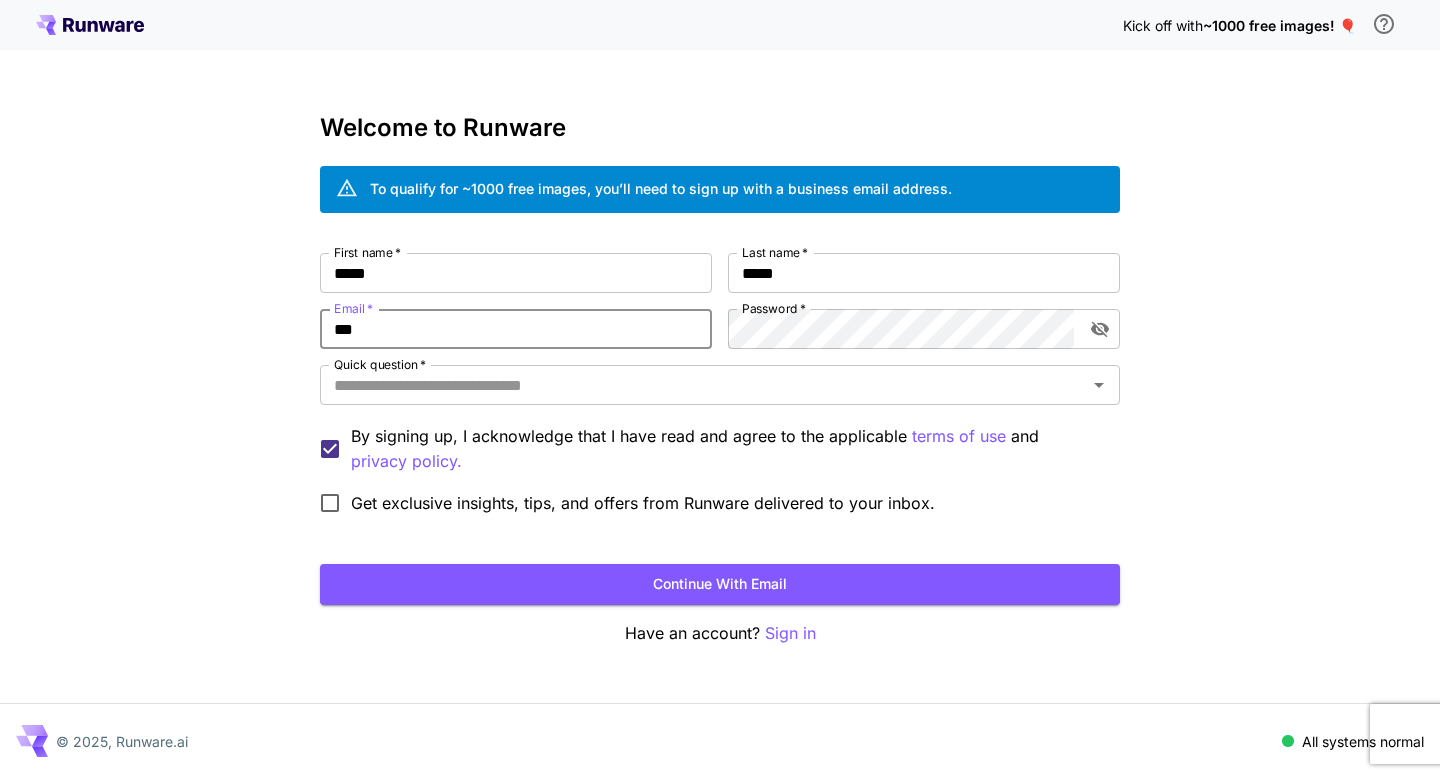 type on "**********" 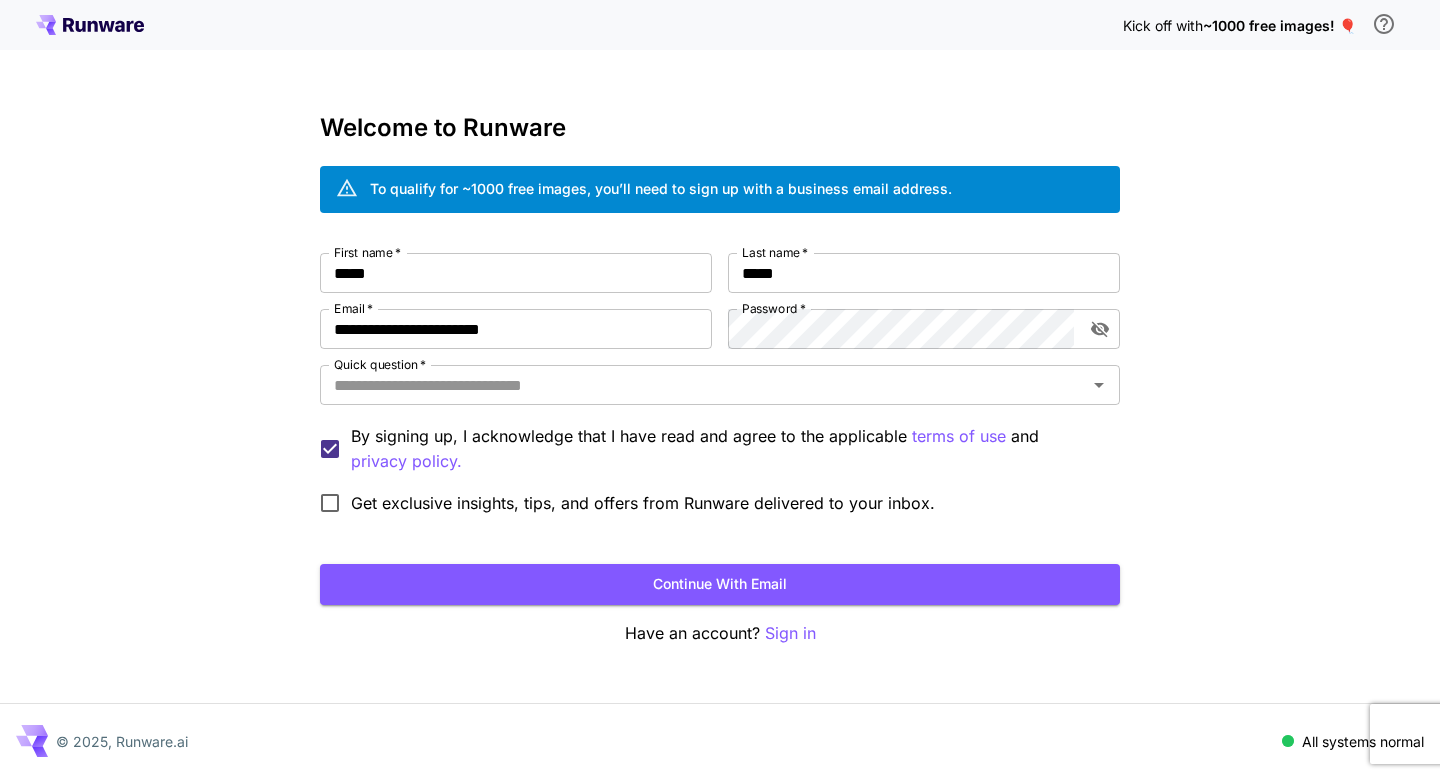 click on "**********" at bounding box center (720, 388) 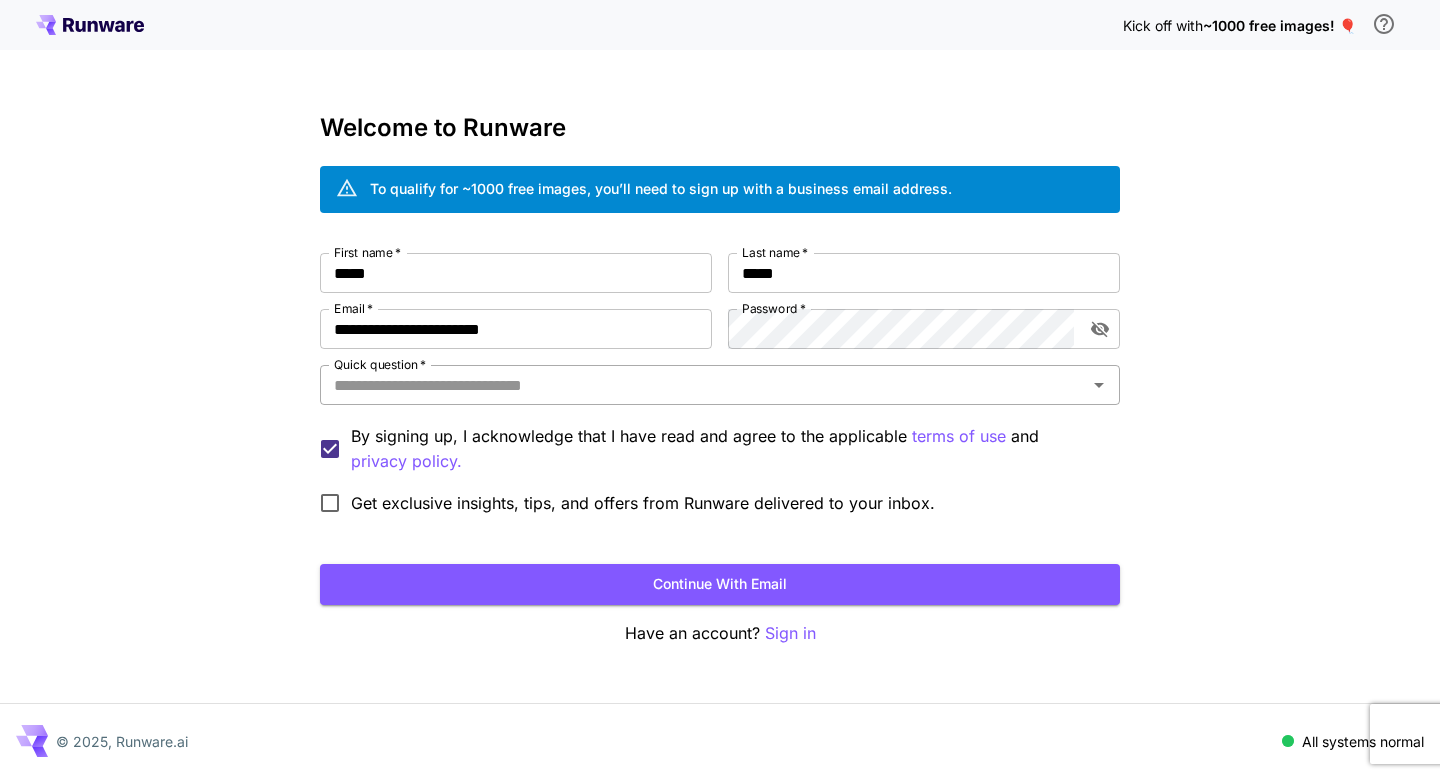 click on "Quick question   *" at bounding box center [703, 385] 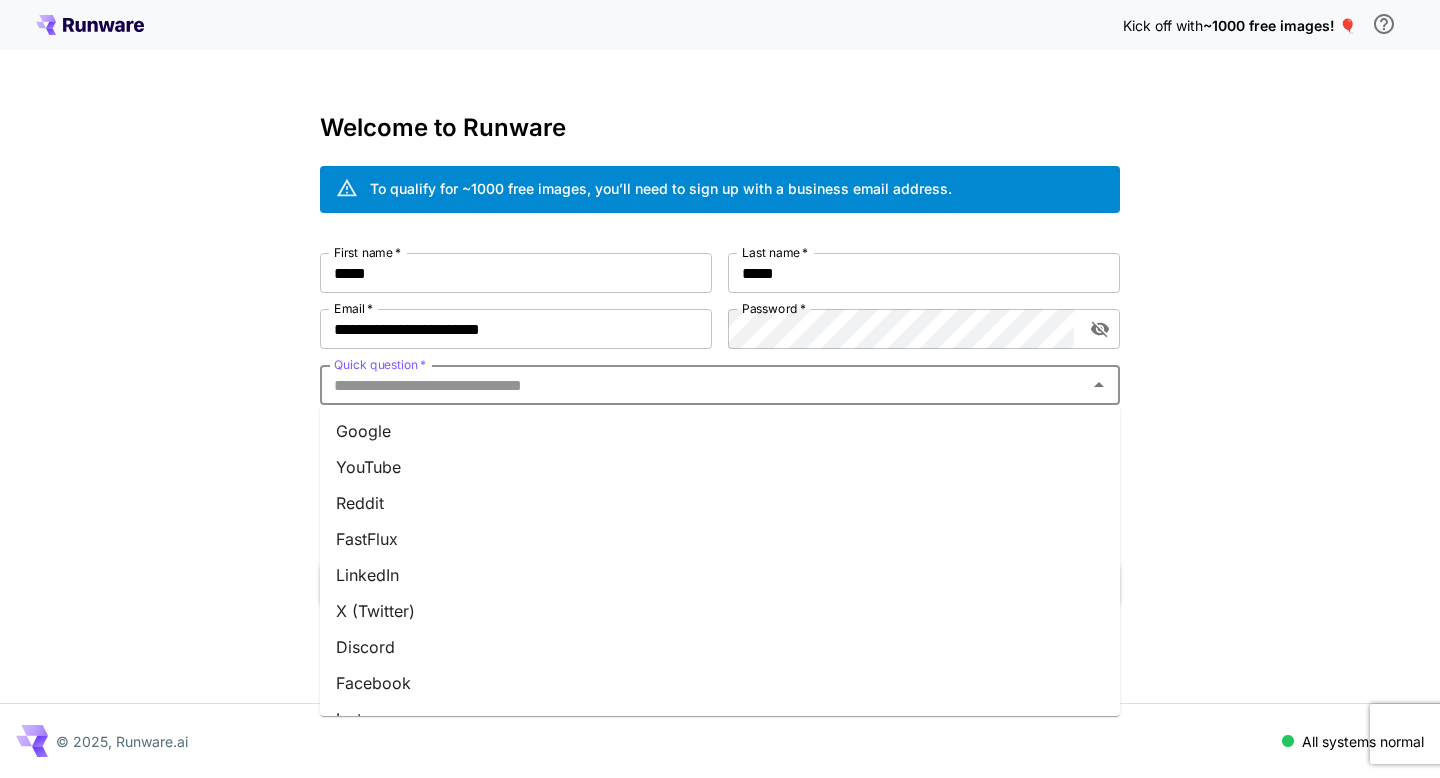 click on "Google" at bounding box center [720, 431] 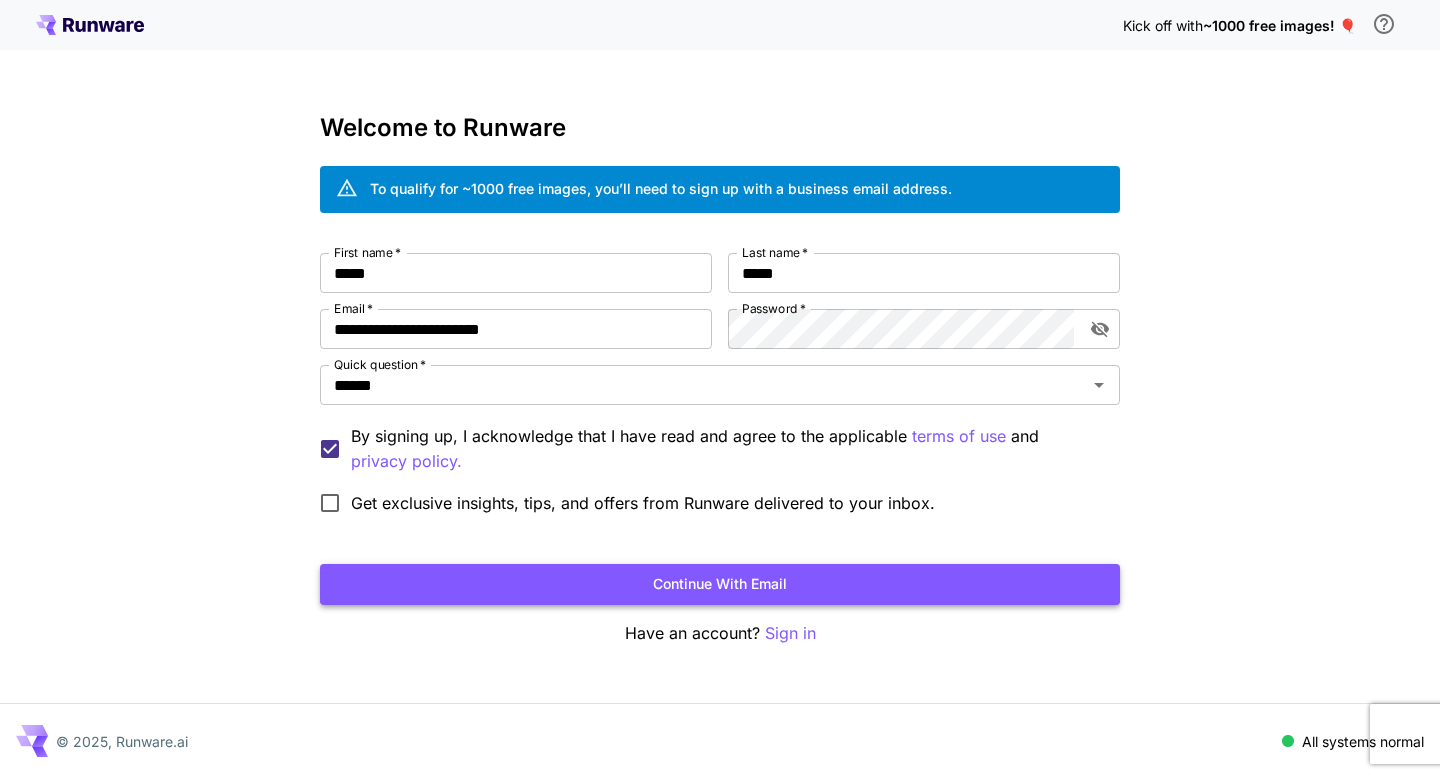 click on "Continue with email" at bounding box center [720, 584] 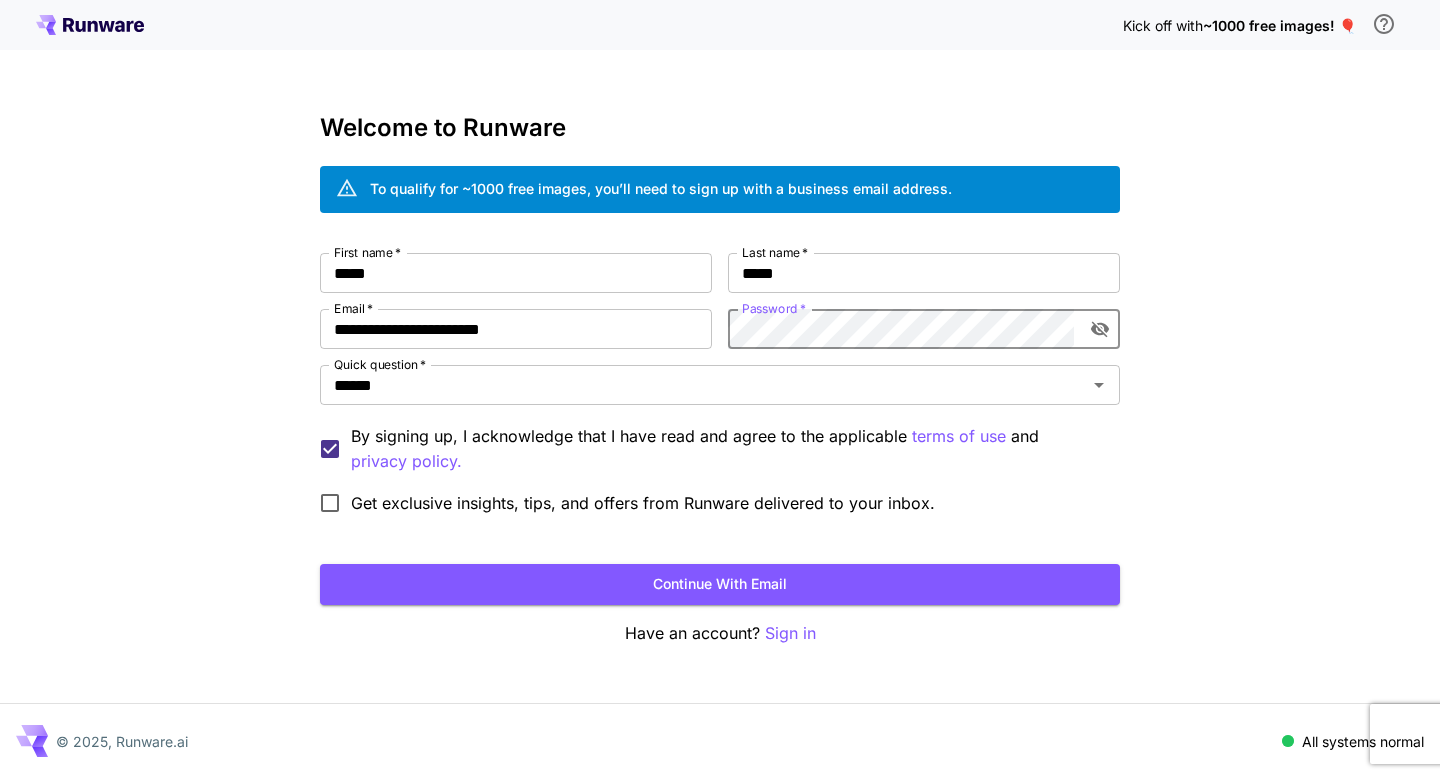 click on "Continue with email" at bounding box center (720, 584) 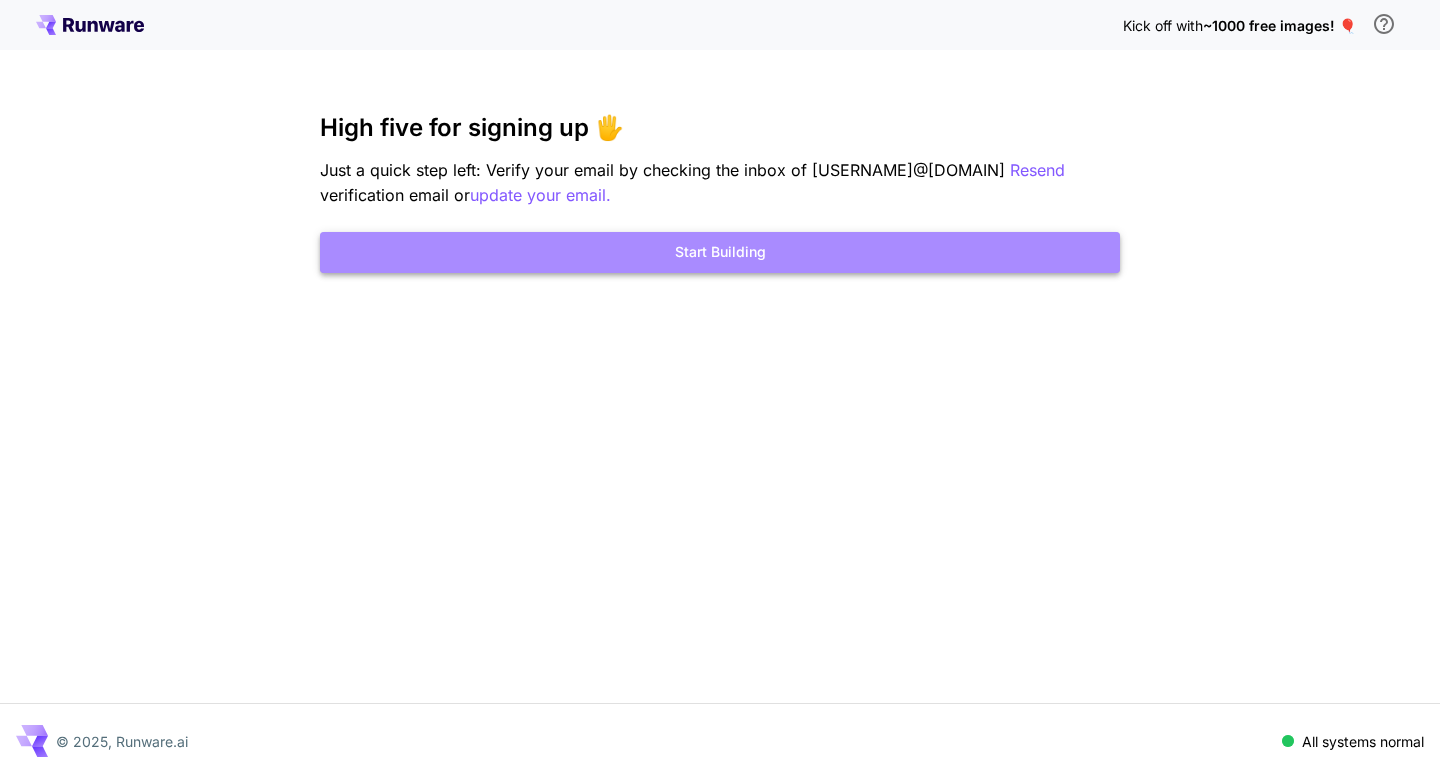 click on "Start Building" at bounding box center (720, 252) 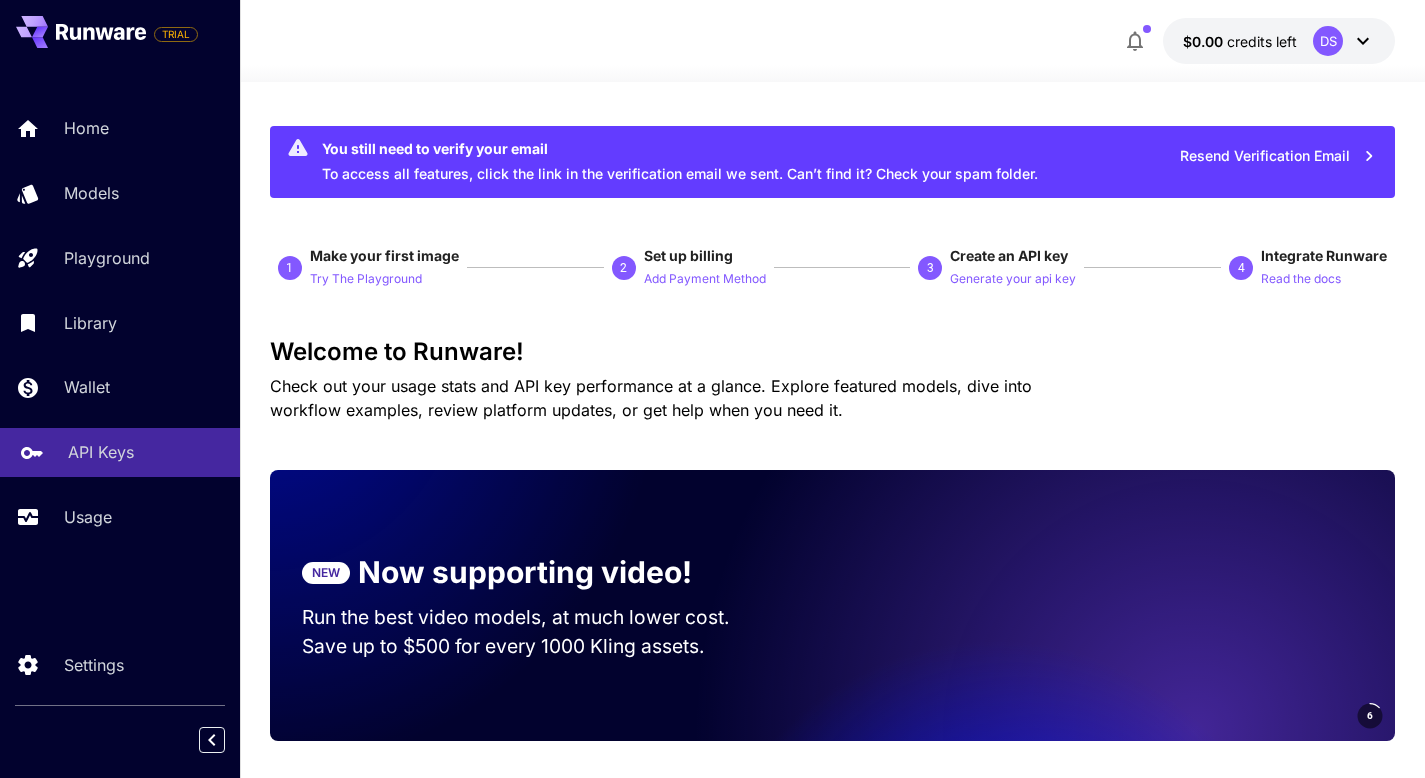 click on "API Keys" at bounding box center [101, 452] 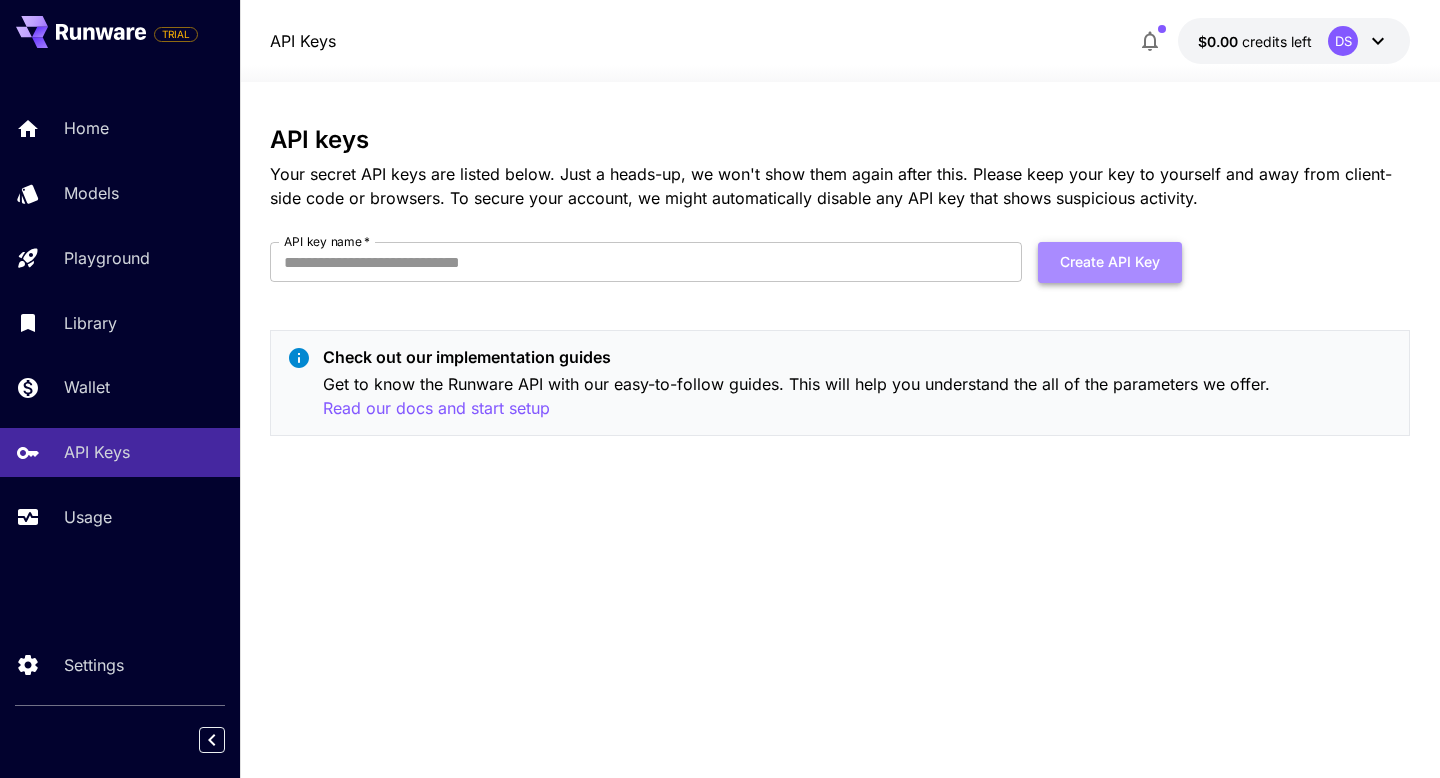 click on "Create API Key" at bounding box center (1110, 262) 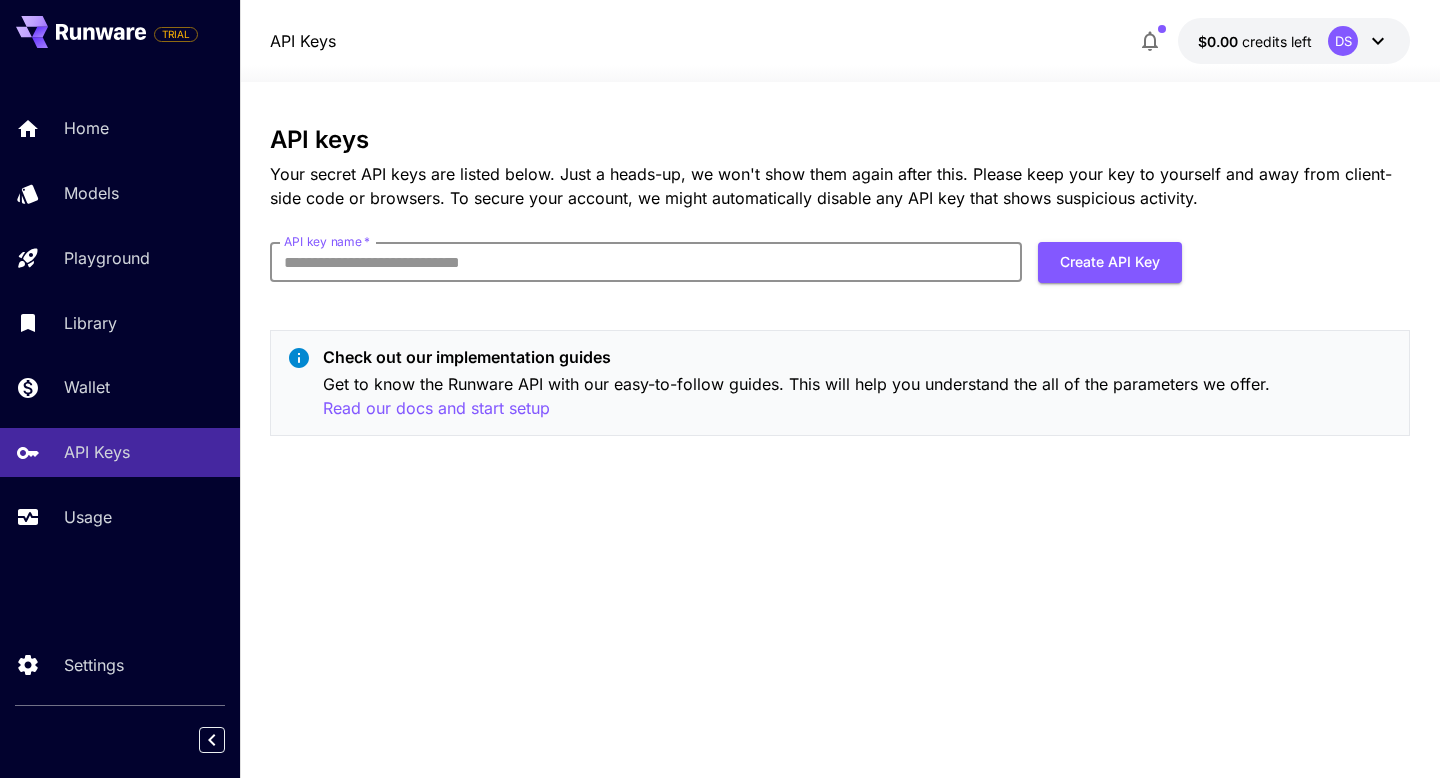 click on "API key name   *" at bounding box center (646, 262) 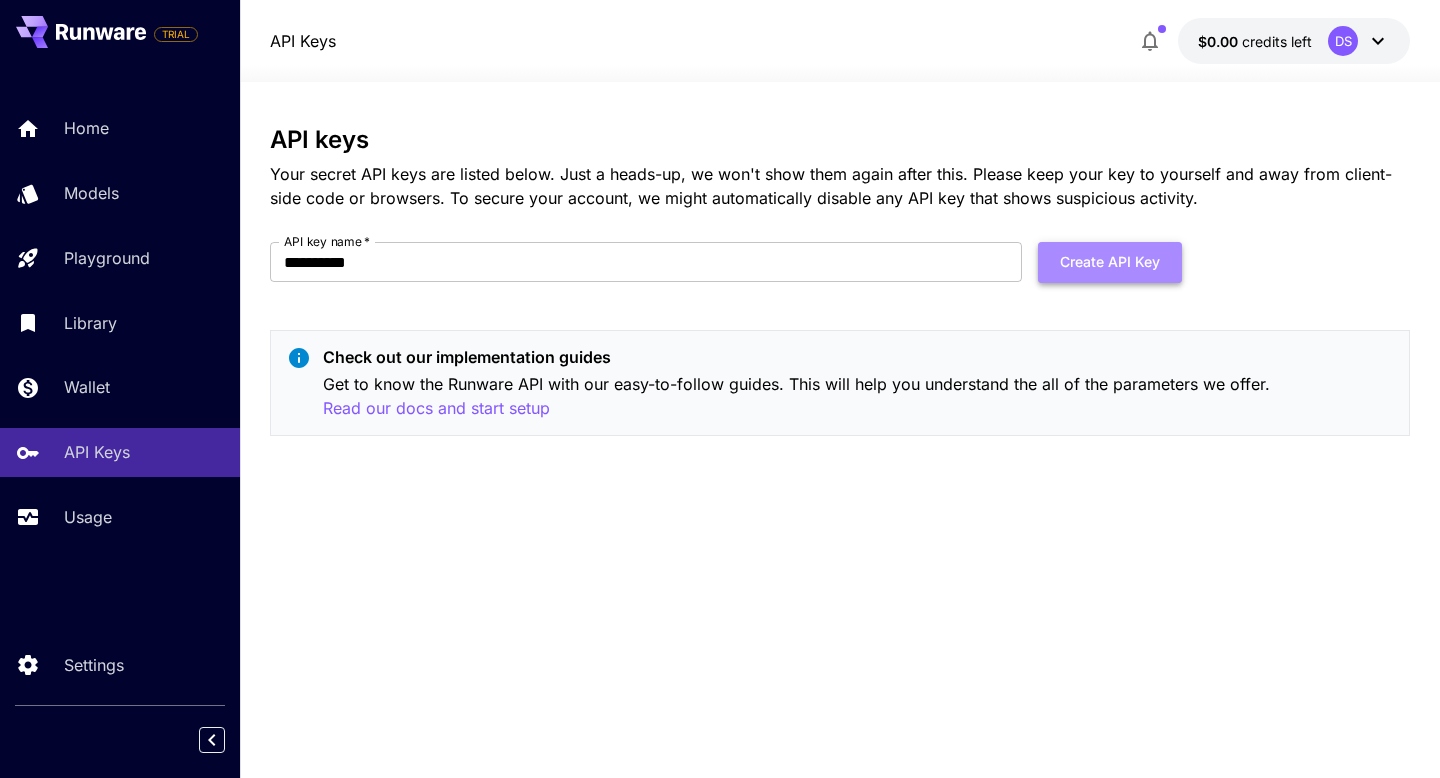 click on "Create API Key" at bounding box center (1110, 262) 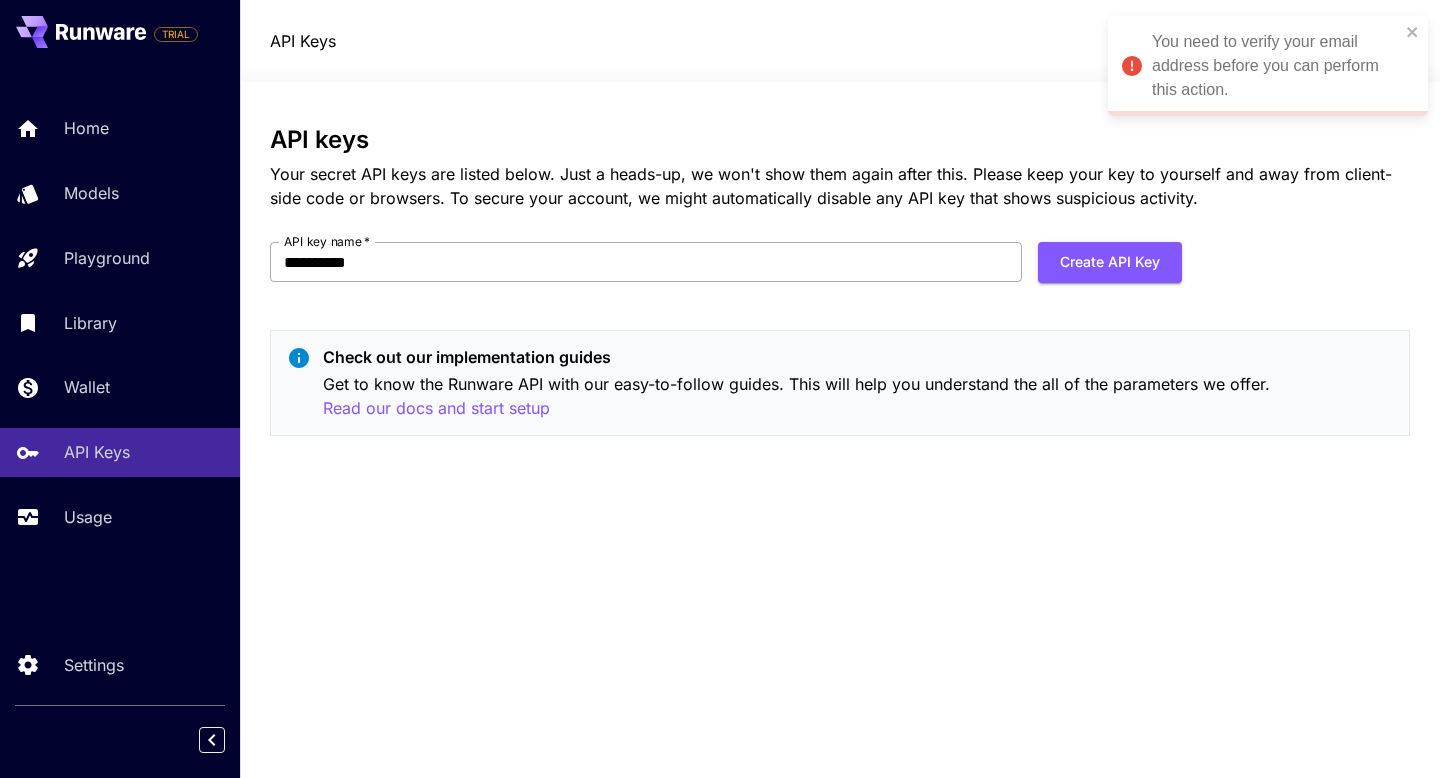 click on "**********" at bounding box center [646, 262] 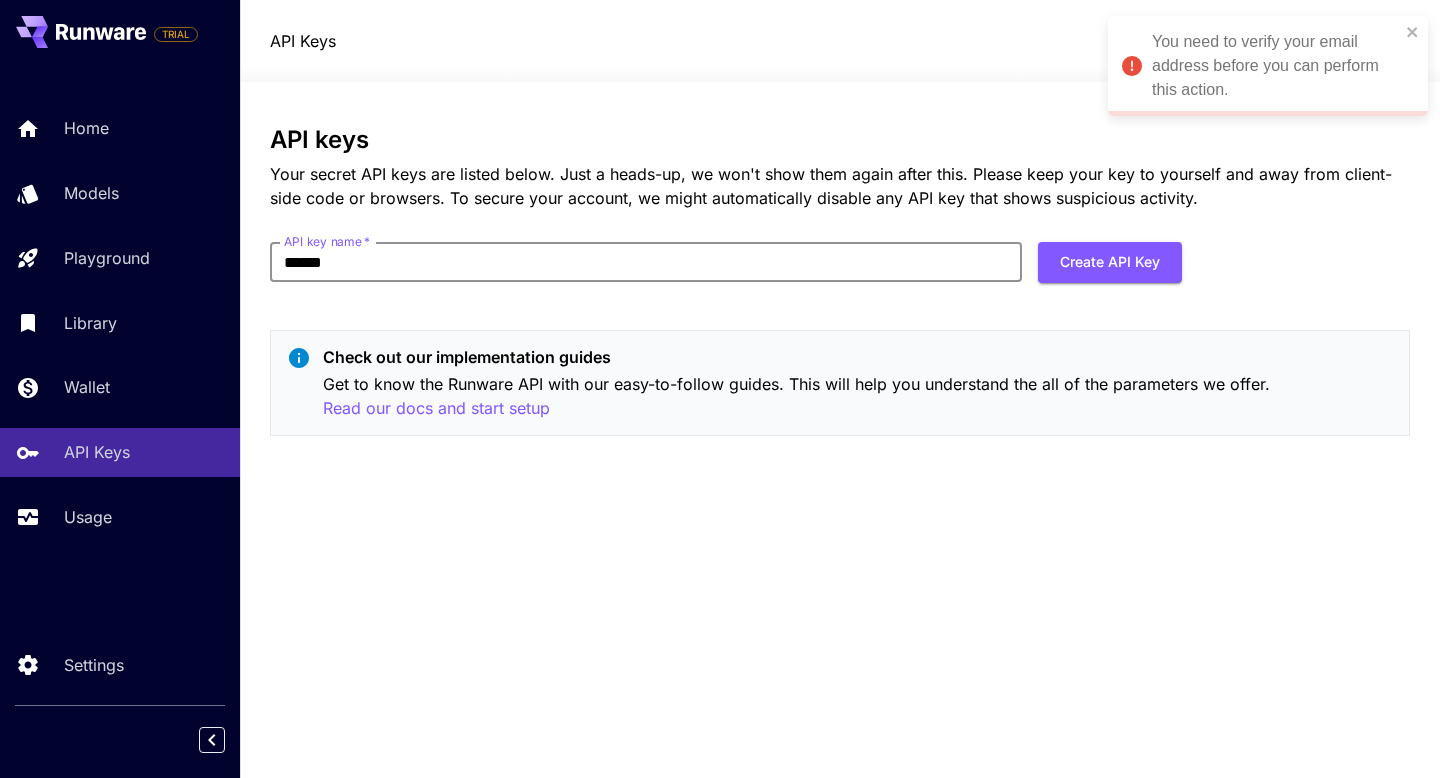 type on "******" 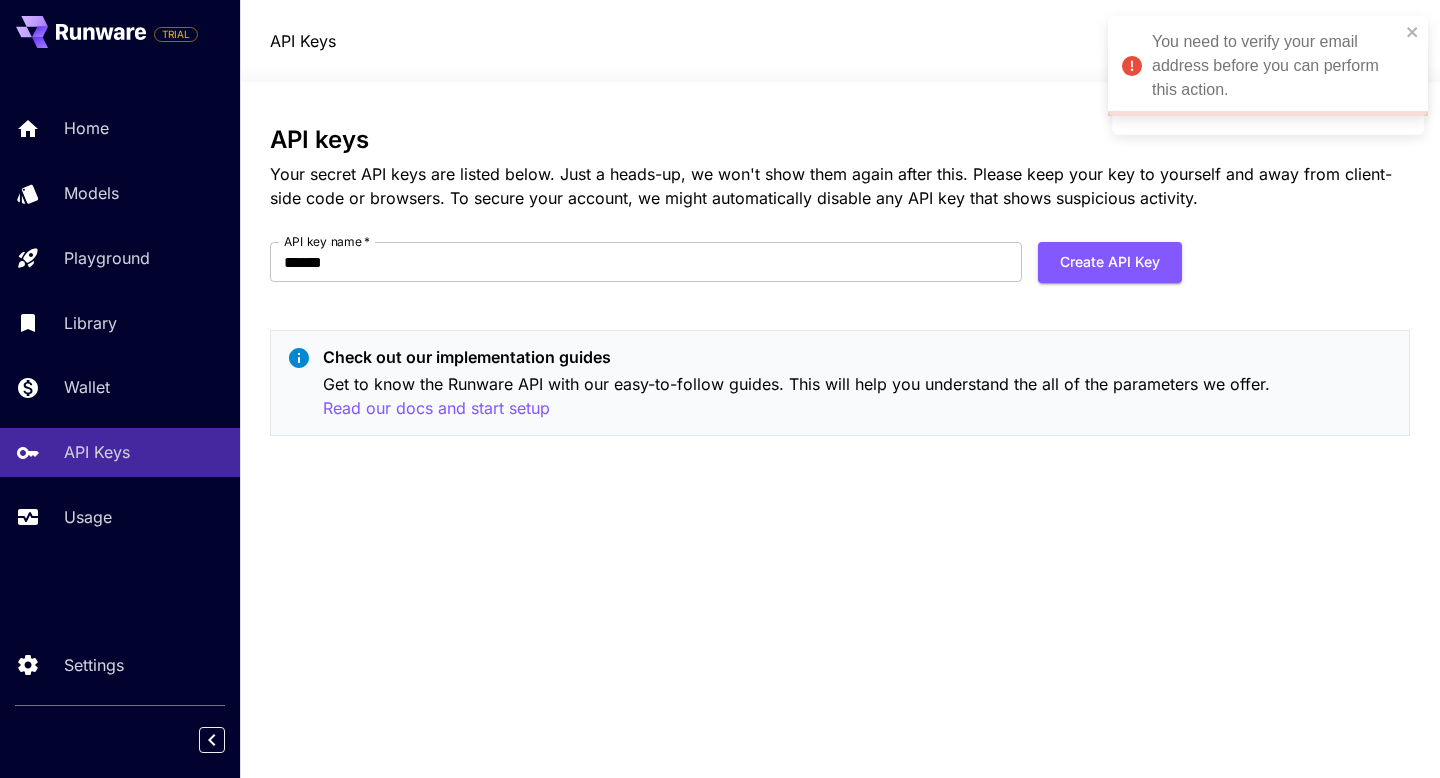 click on "API keys Your secret API keys are listed below. Just a heads-up, we won't show them again after this. Please keep your key to yourself and away from client-side code or browsers. To secure your account, we might automatically disable any API key that shows suspicious activity. API key name   * ****** API key name   * Create API Key Check out our implementation guides Get to know the Runware API with our easy-to-follow guides. This will help you understand the all of the parameters we offer.   Read our docs and start setup" at bounding box center [840, 289] 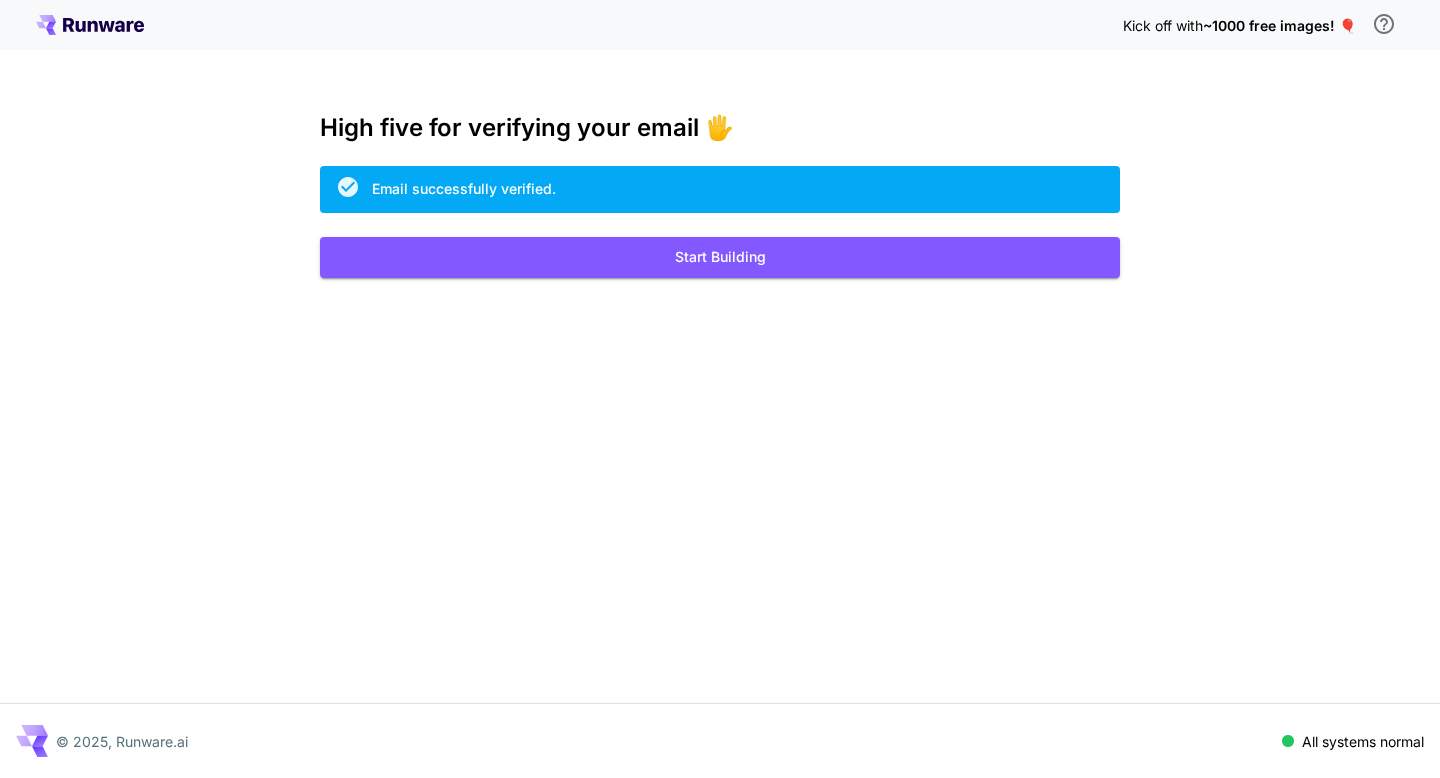 scroll, scrollTop: 0, scrollLeft: 0, axis: both 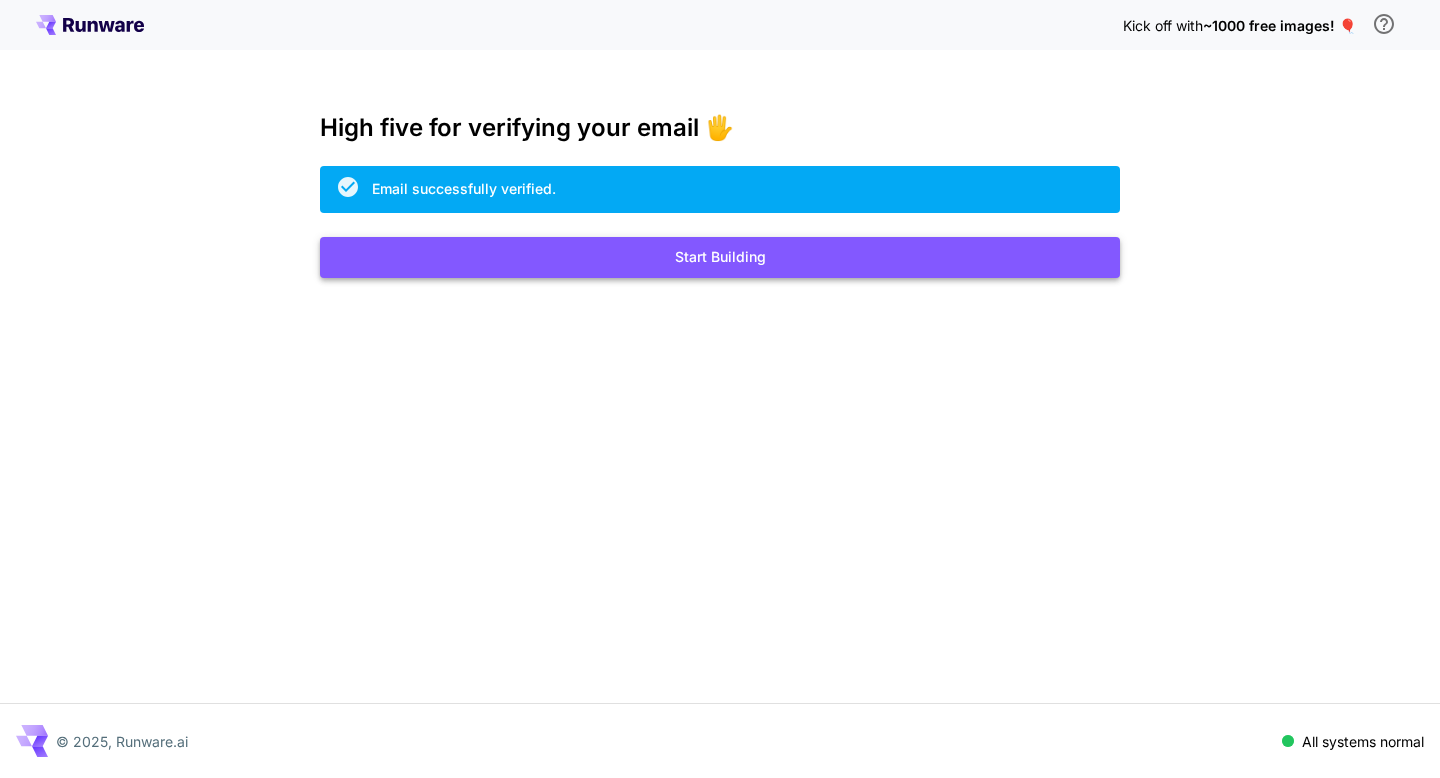 click on "Start Building" at bounding box center (720, 257) 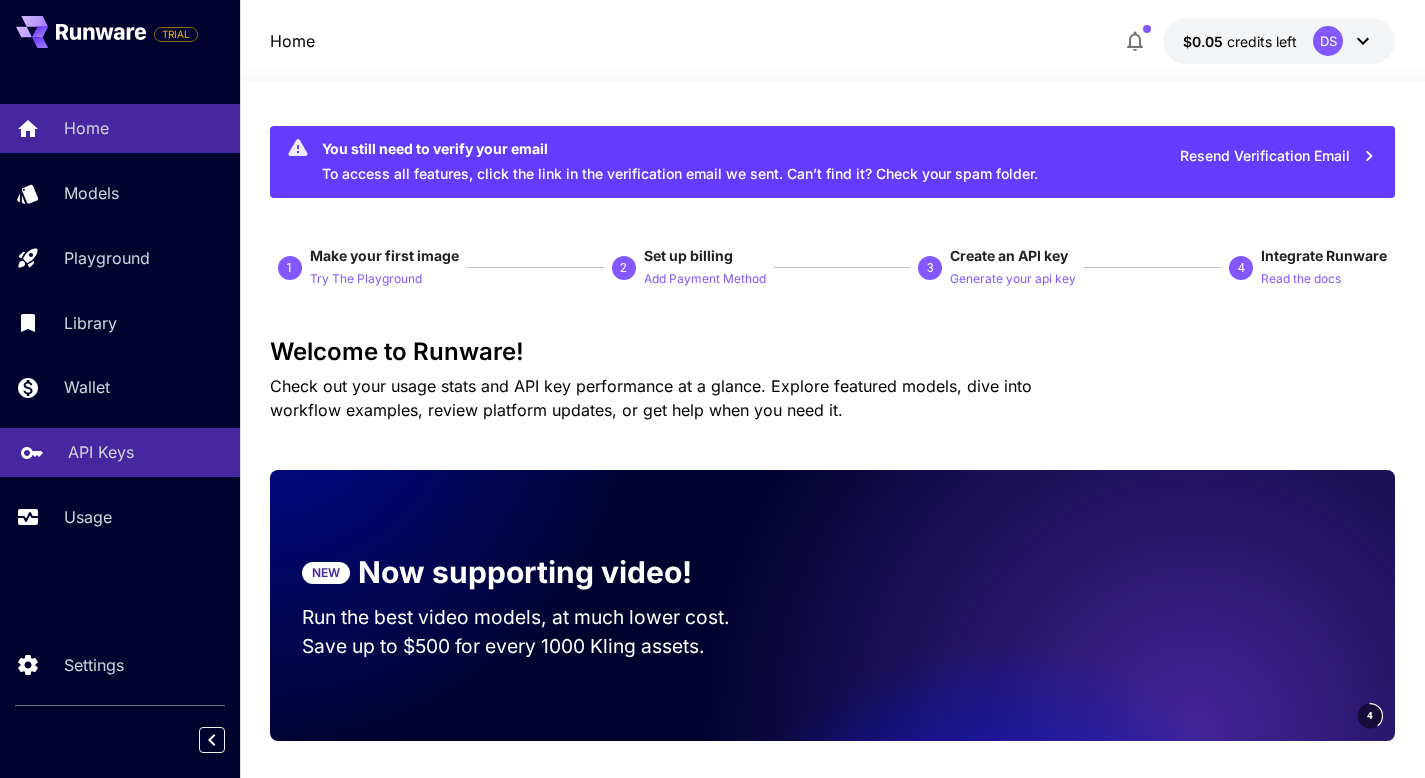 click on "API Keys" at bounding box center [101, 452] 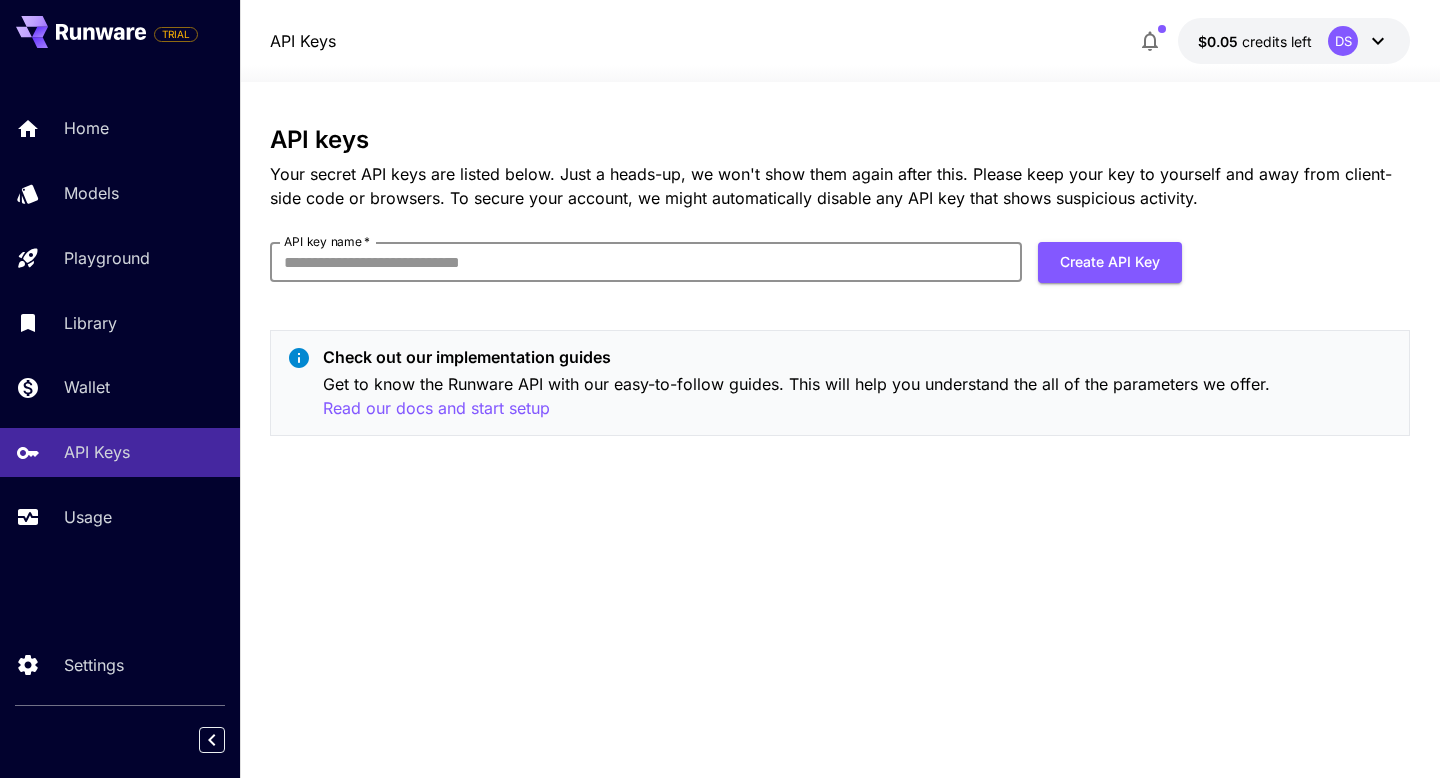click on "API key name   *" at bounding box center [646, 262] 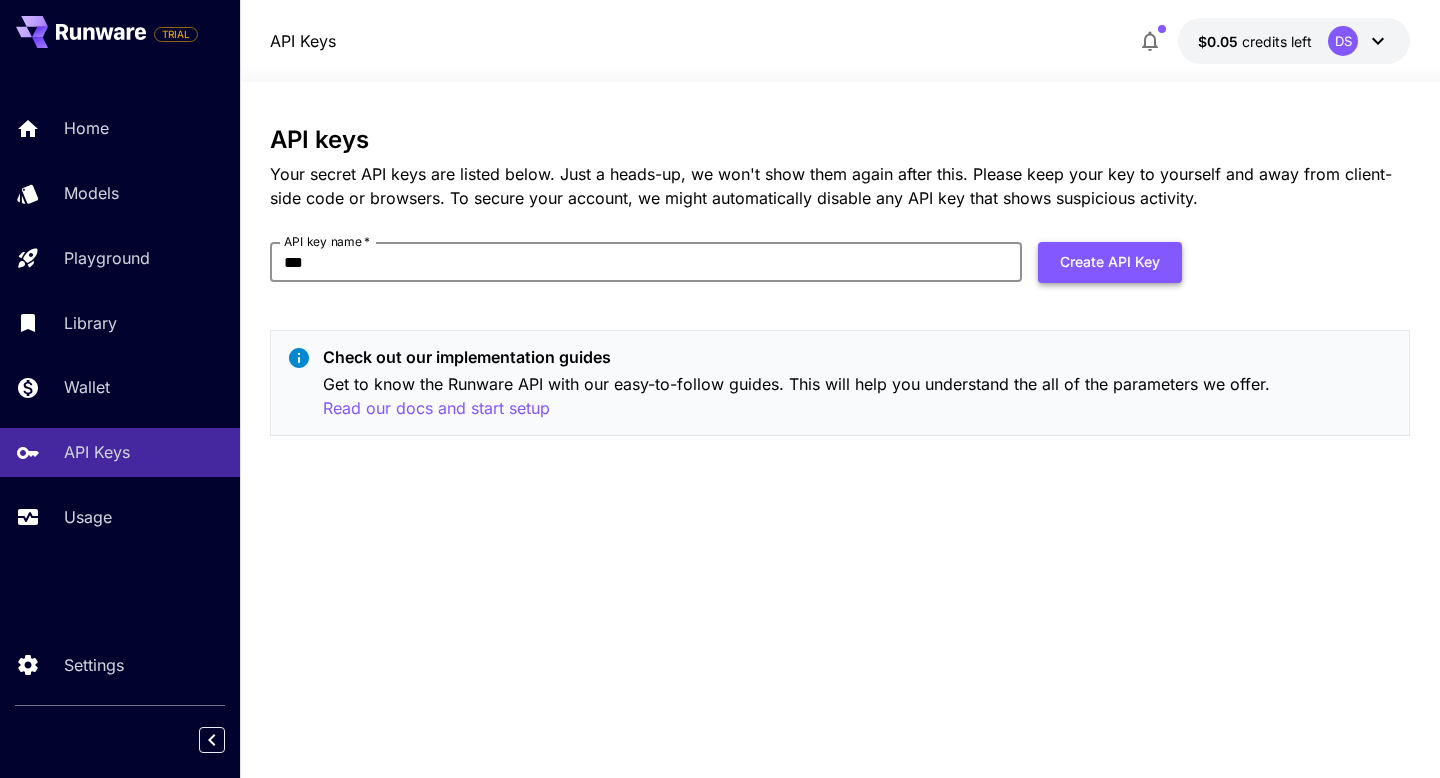 type on "***" 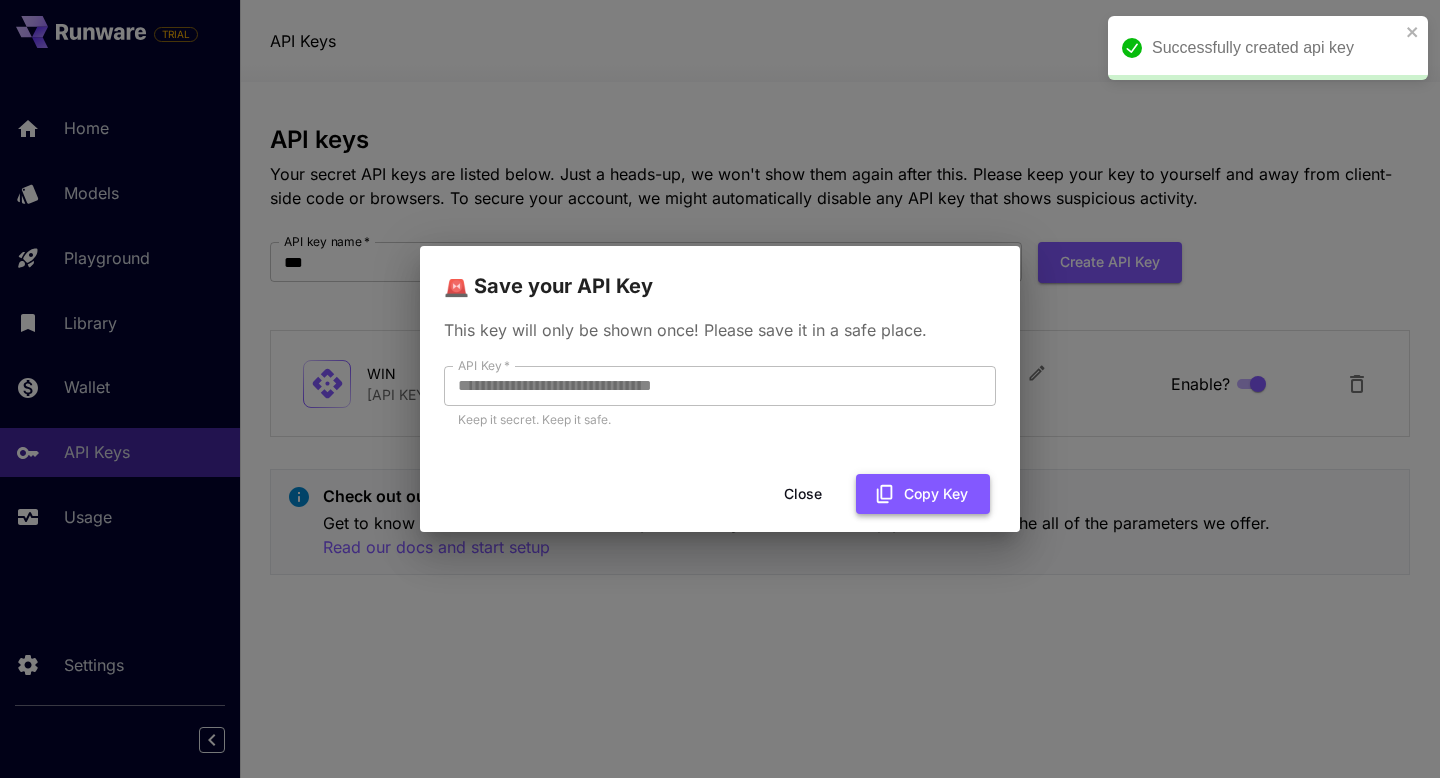 click 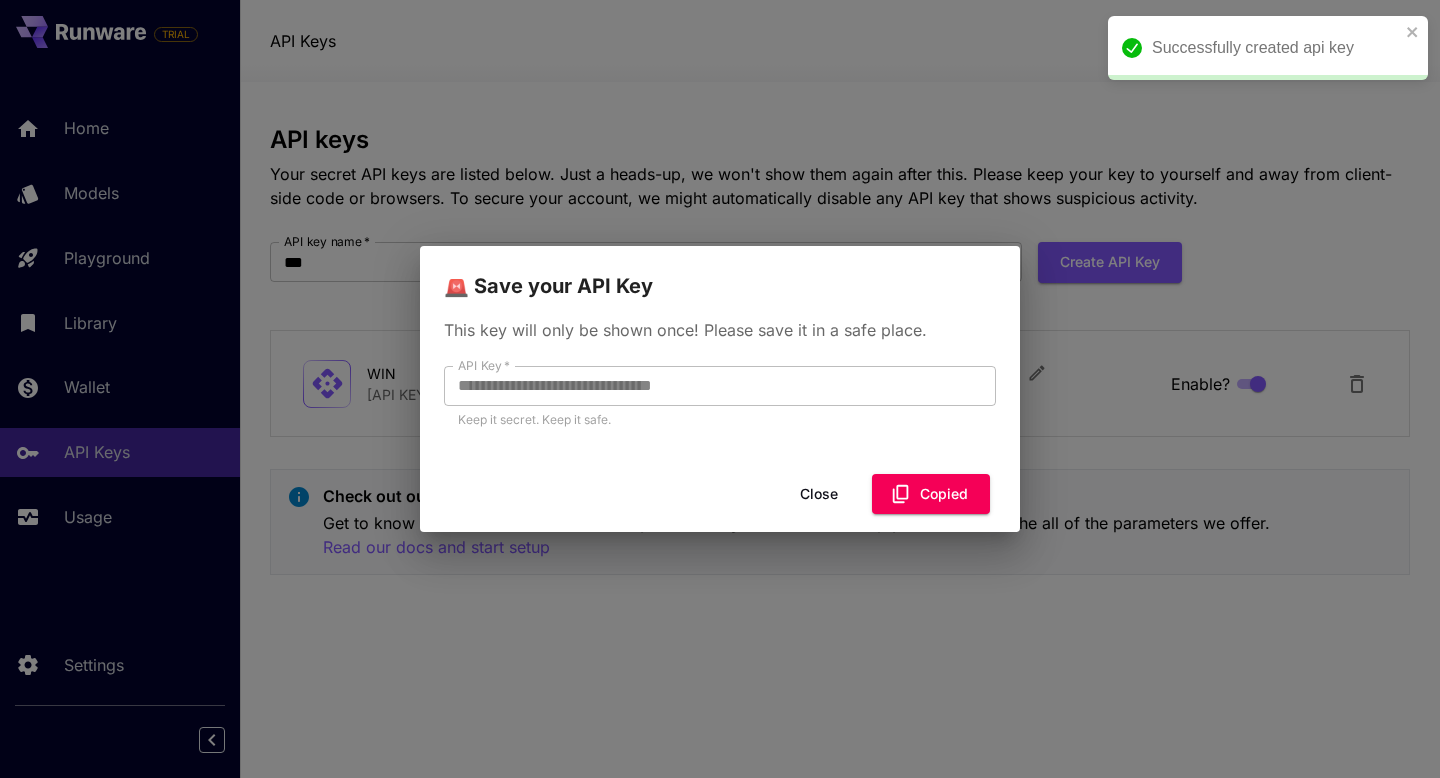 click on "Close" at bounding box center [819, 494] 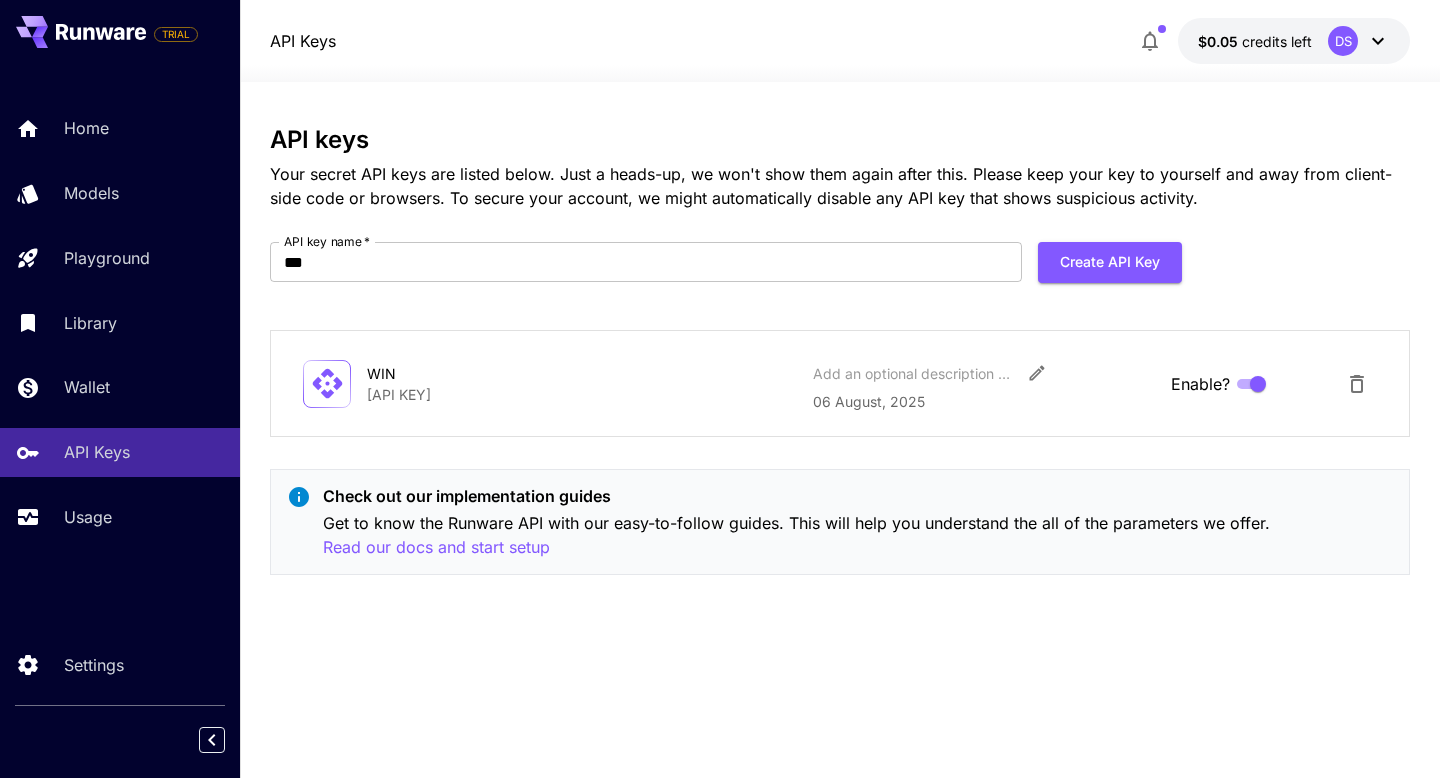click on "**********" at bounding box center [840, 383] 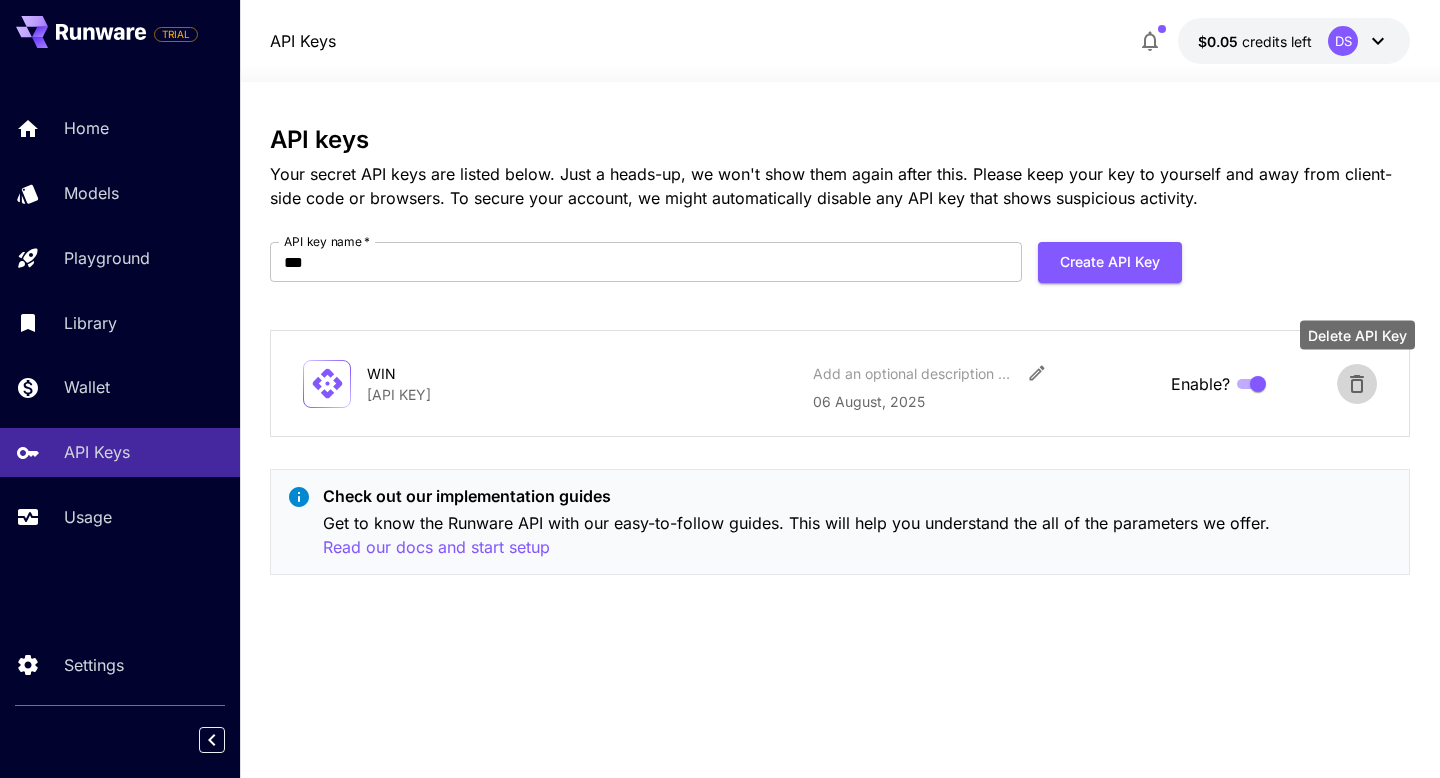 click 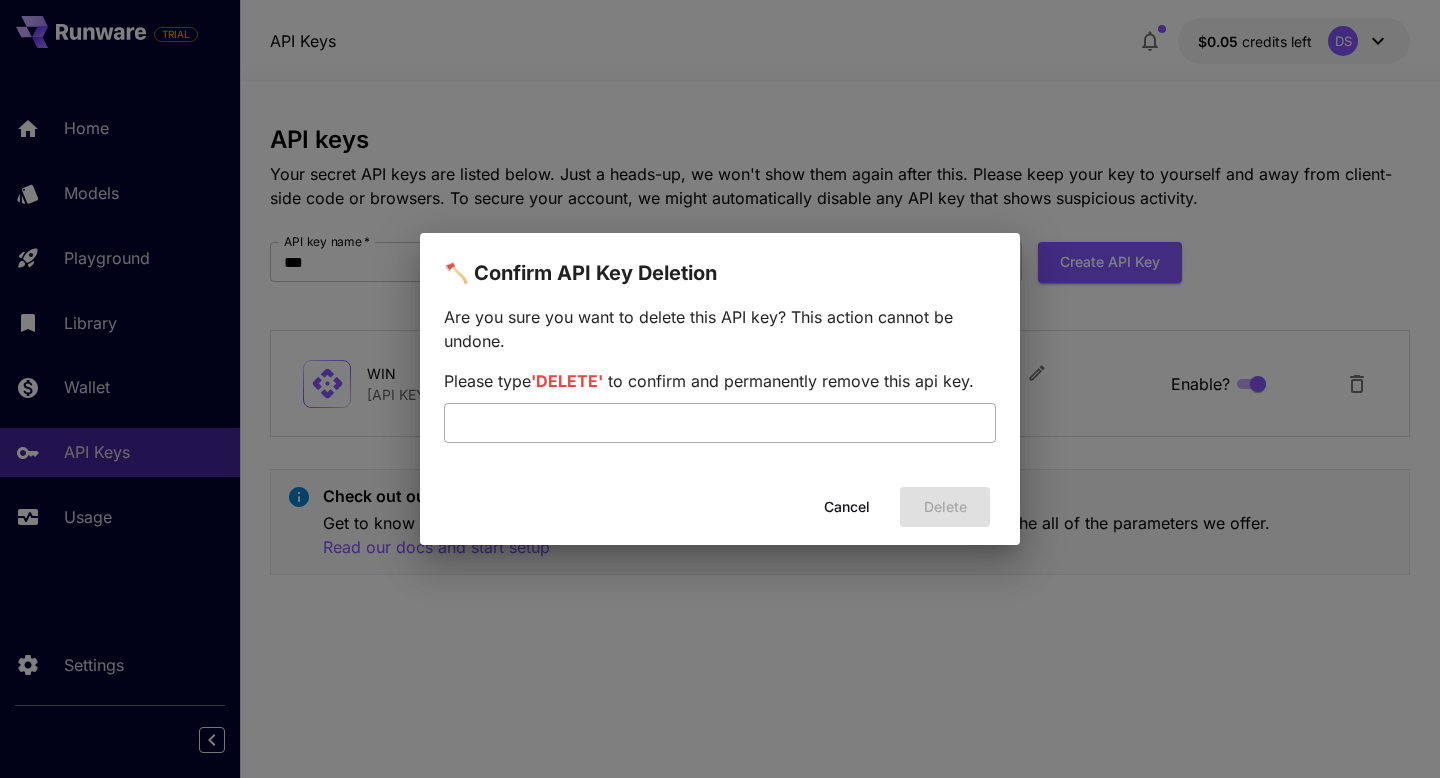 click at bounding box center [720, 423] 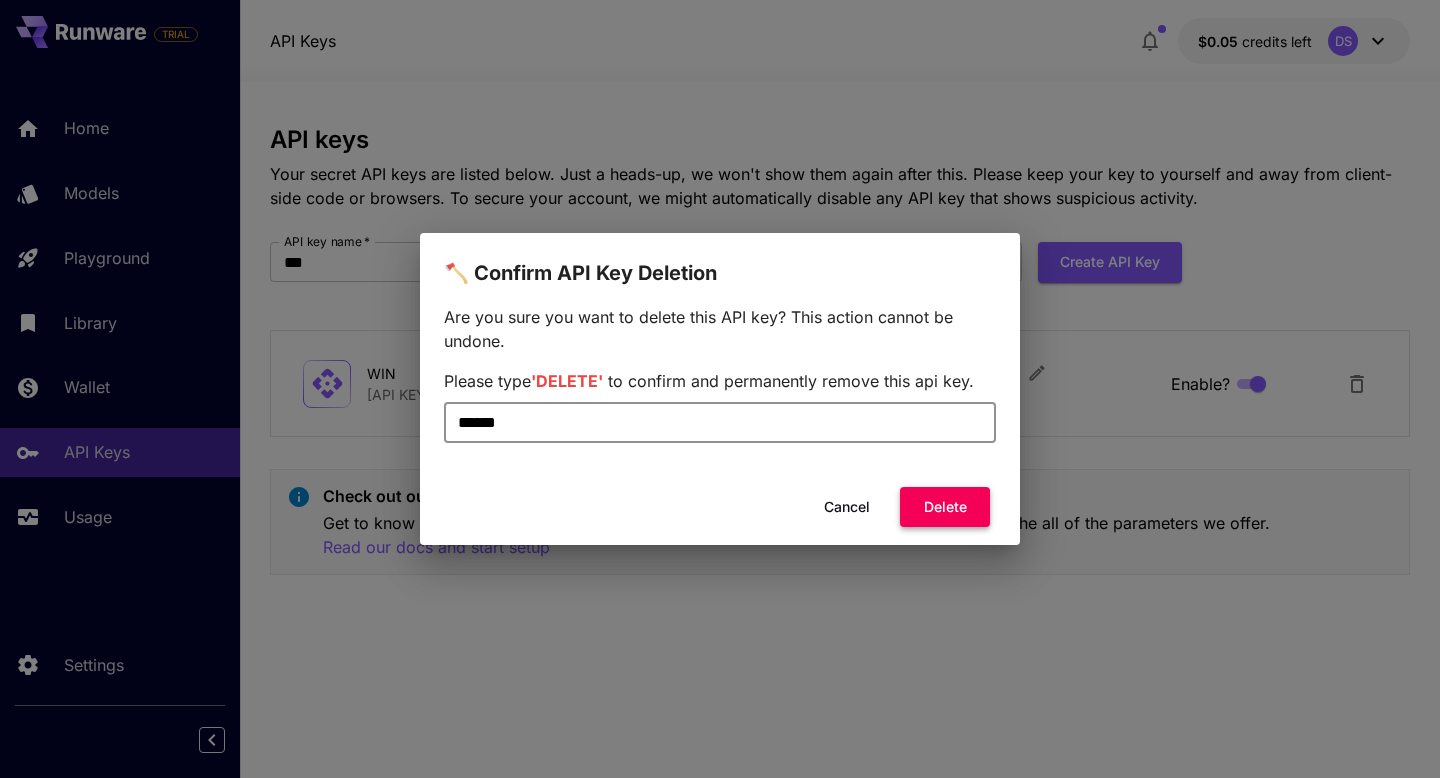 type on "******" 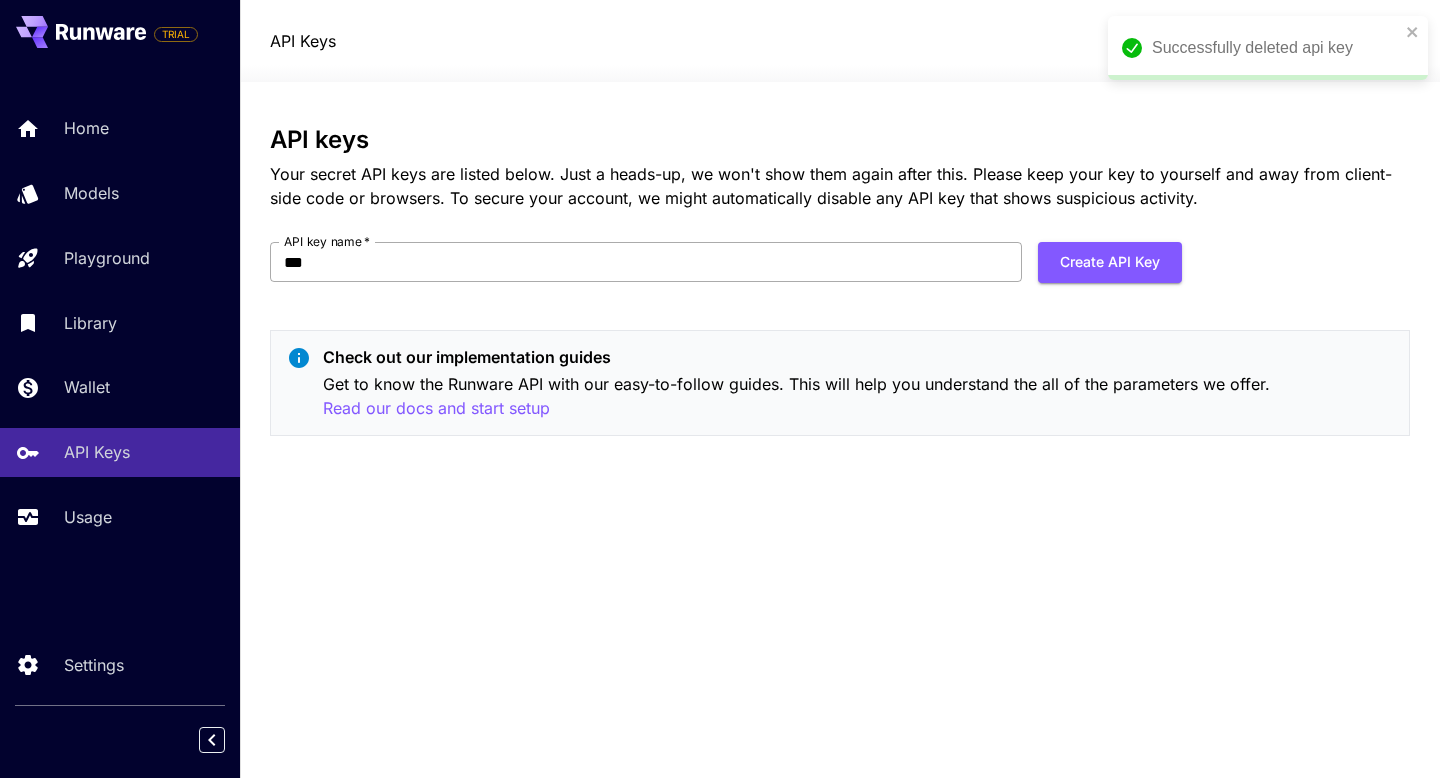 click on "***" at bounding box center (646, 262) 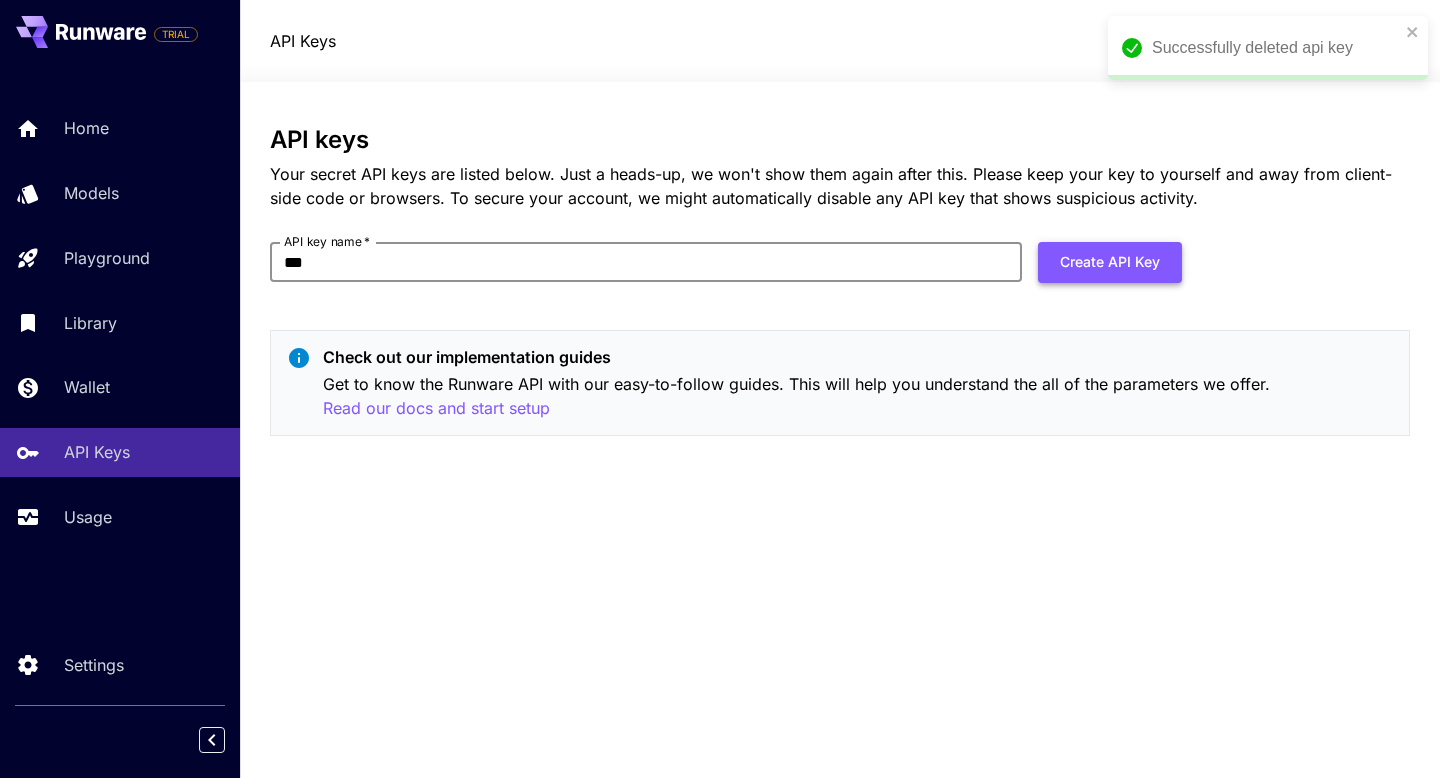 type on "***" 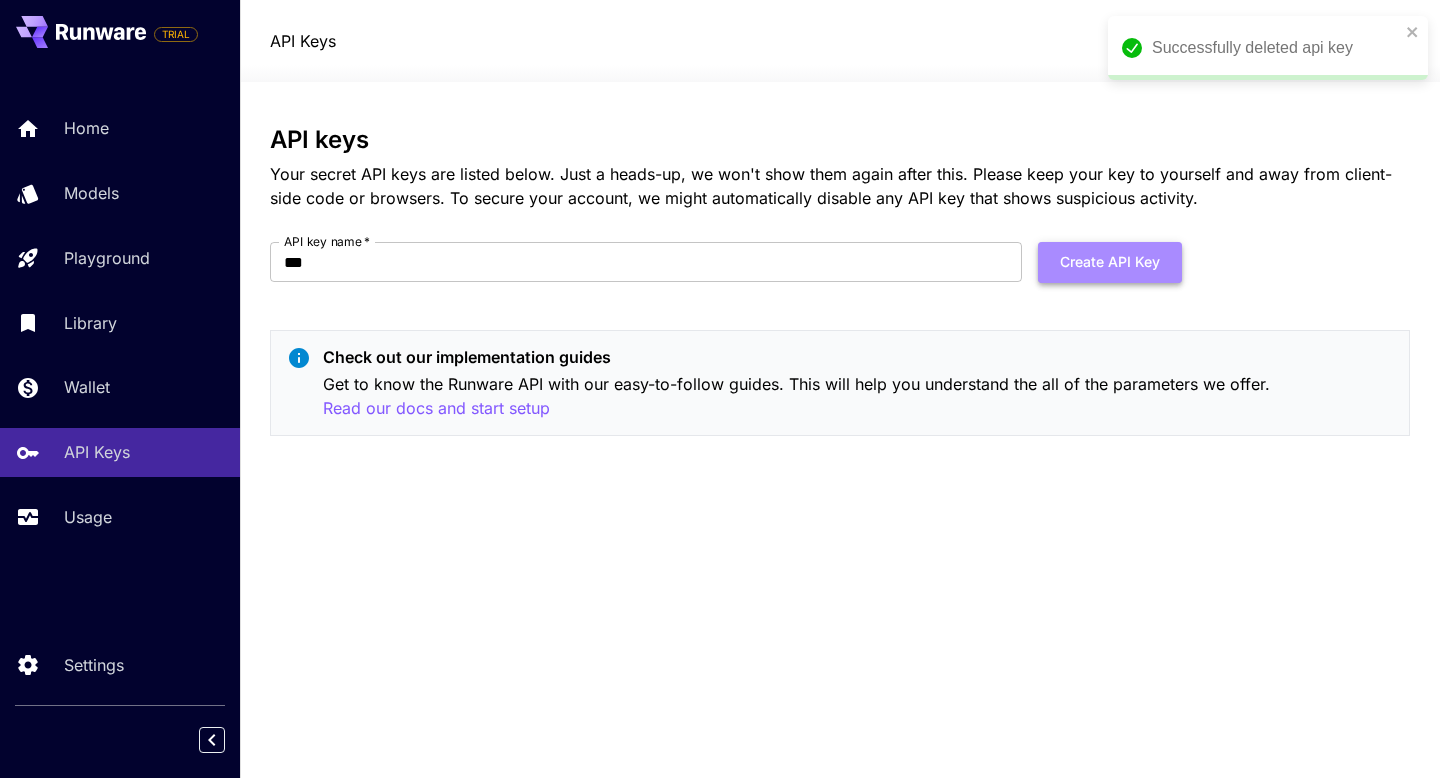 click on "Create API Key" at bounding box center (1110, 262) 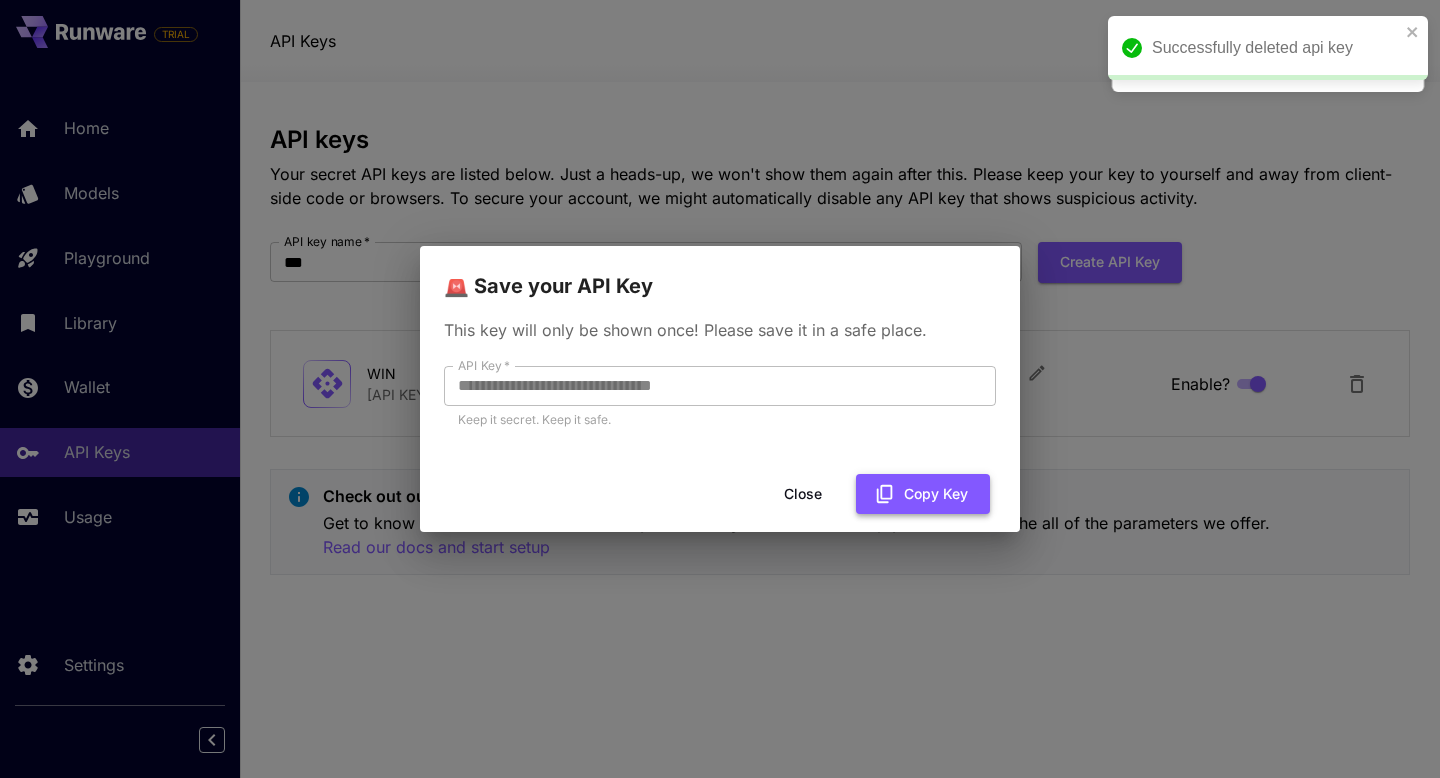 click on "Copy Key" at bounding box center [923, 494] 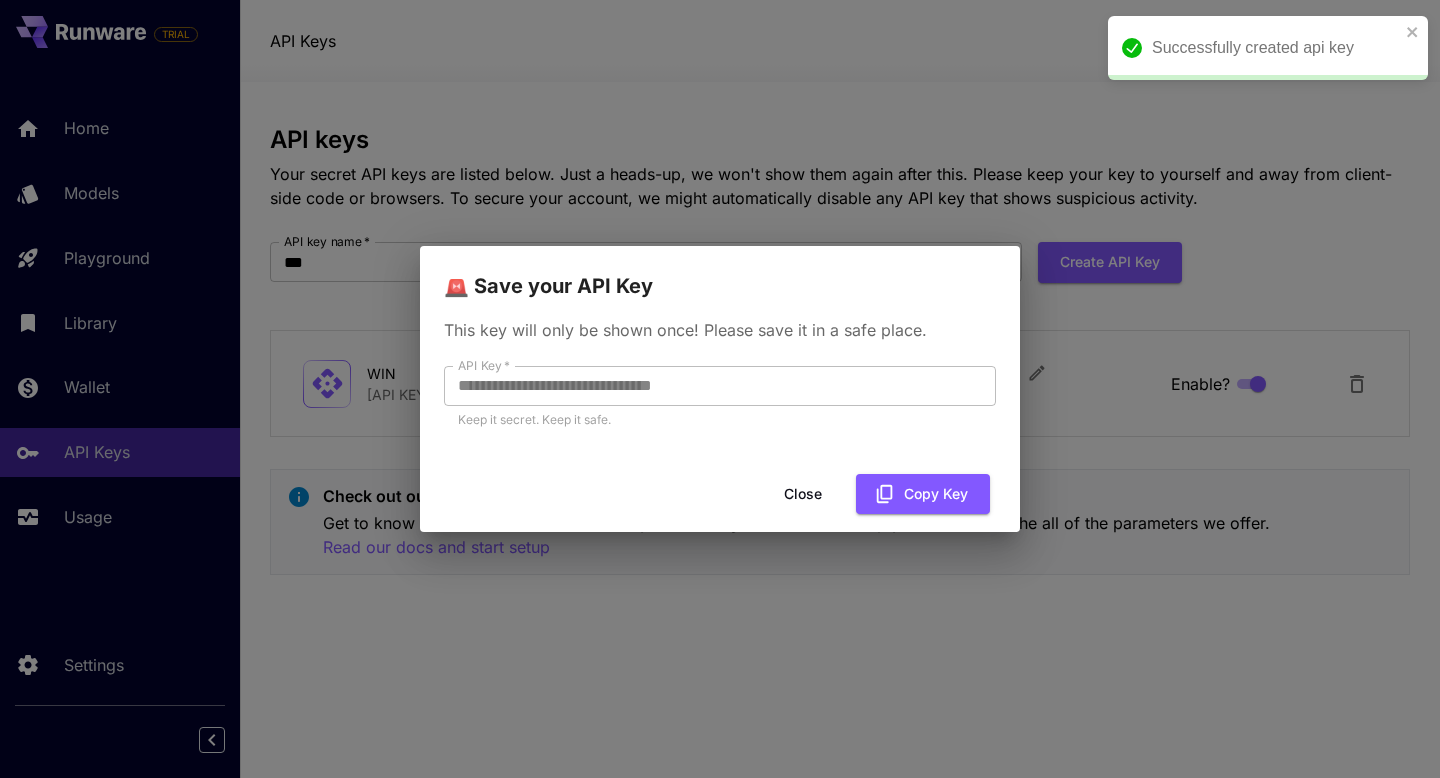 click on "**********" at bounding box center [720, 389] 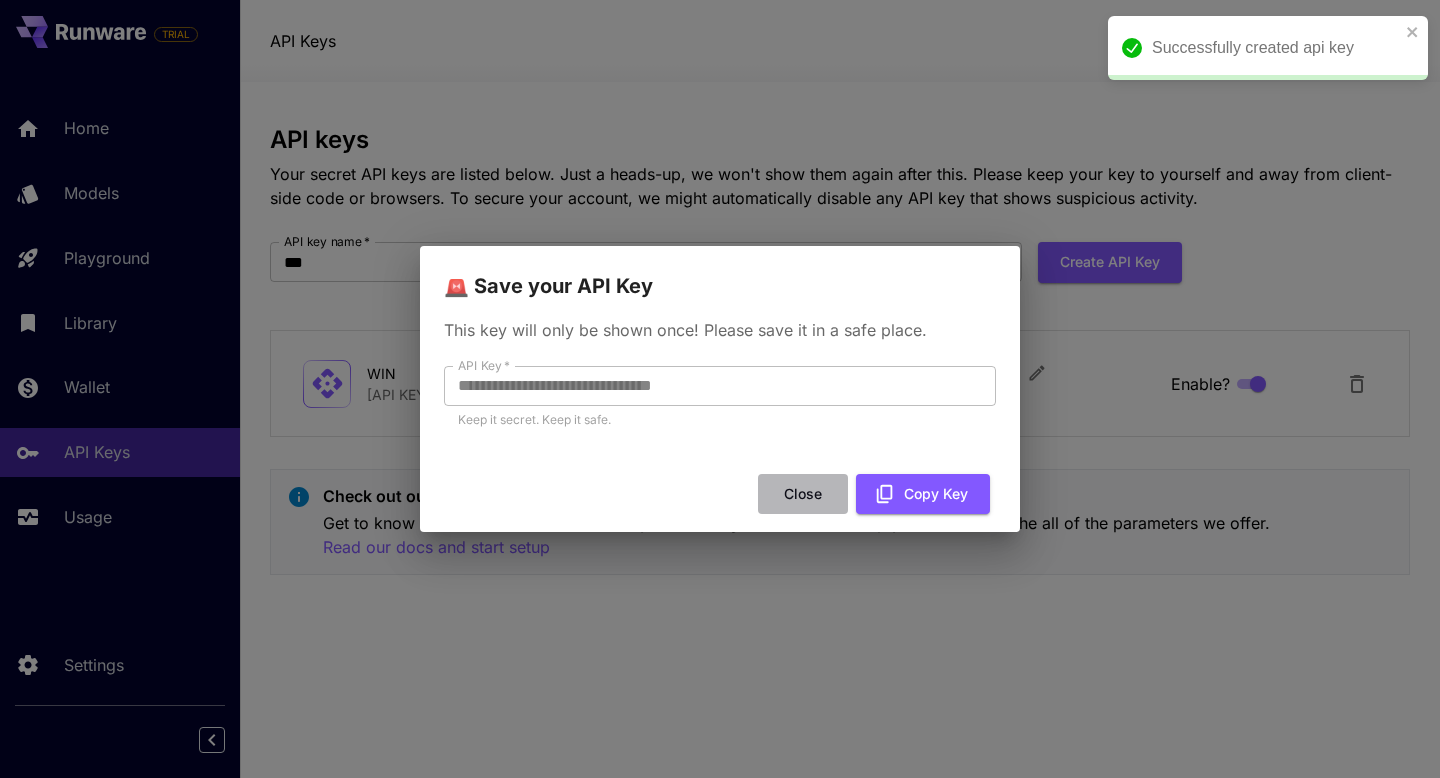click on "Close" at bounding box center (803, 494) 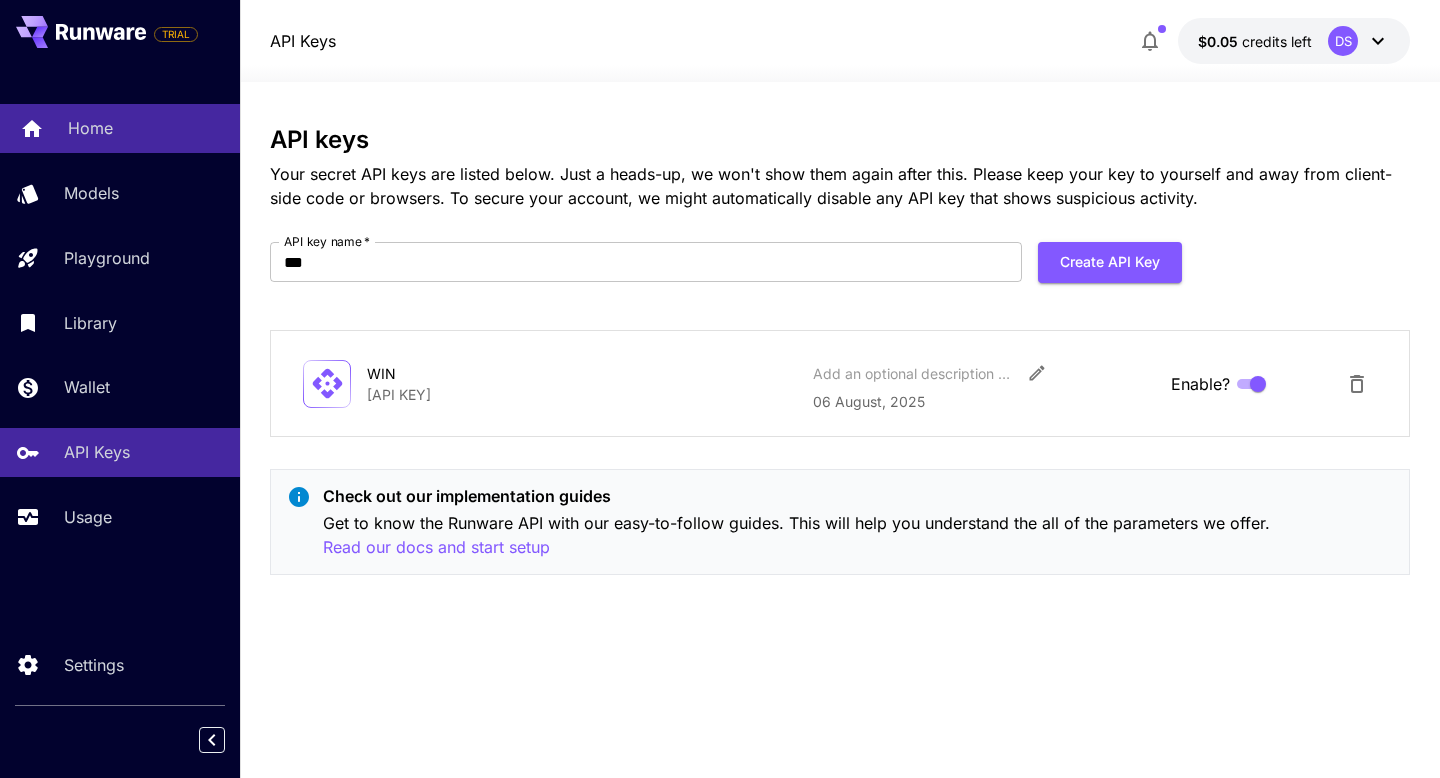 click on "Home" at bounding box center [90, 128] 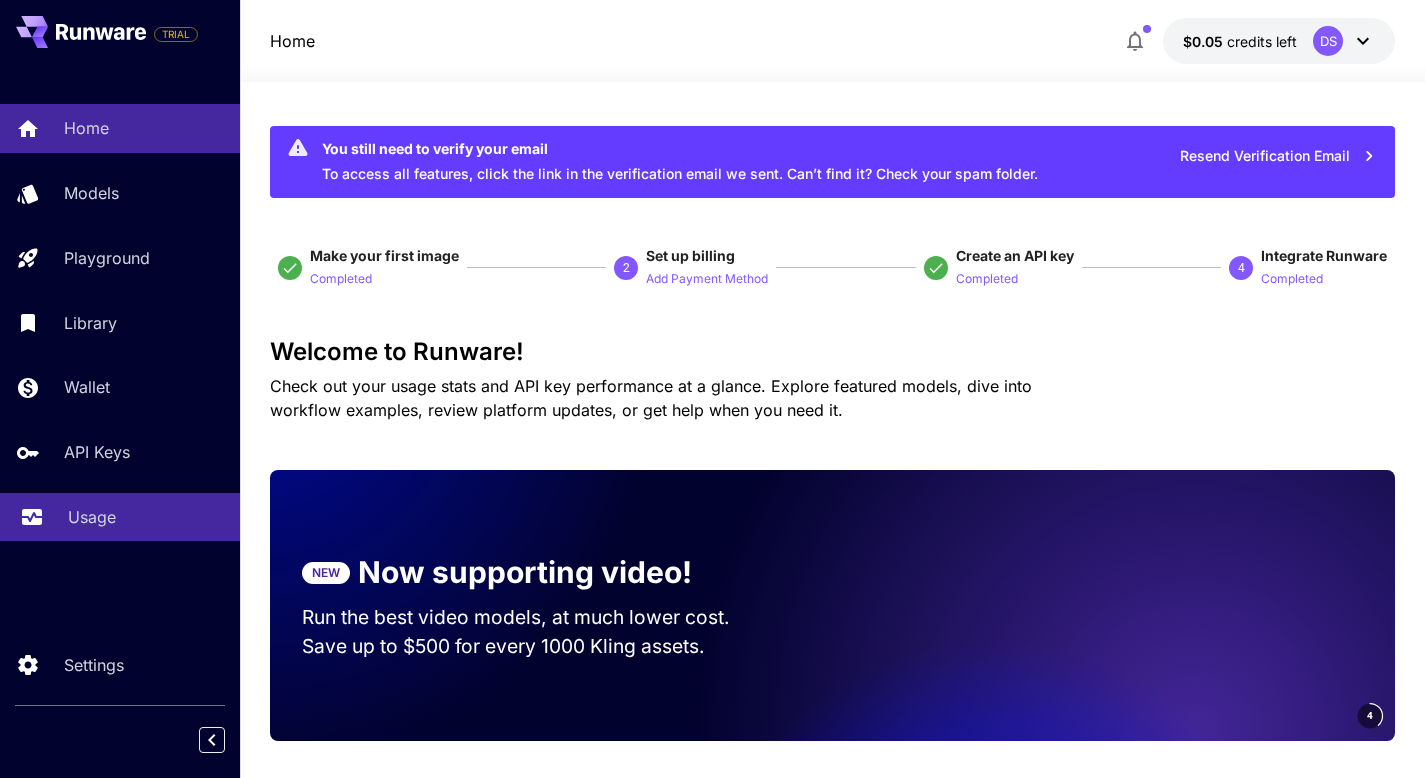 click on "Usage" at bounding box center [92, 517] 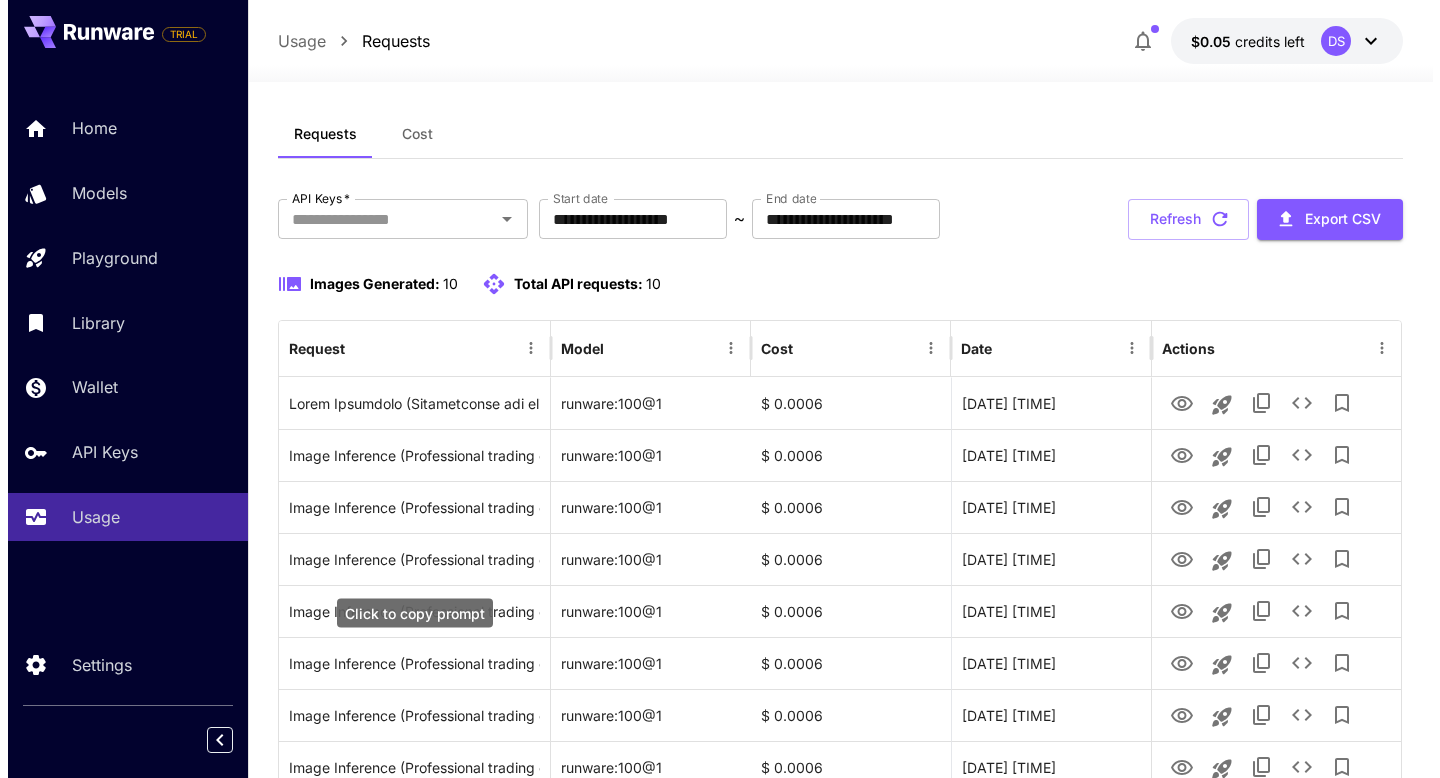 scroll, scrollTop: 0, scrollLeft: 0, axis: both 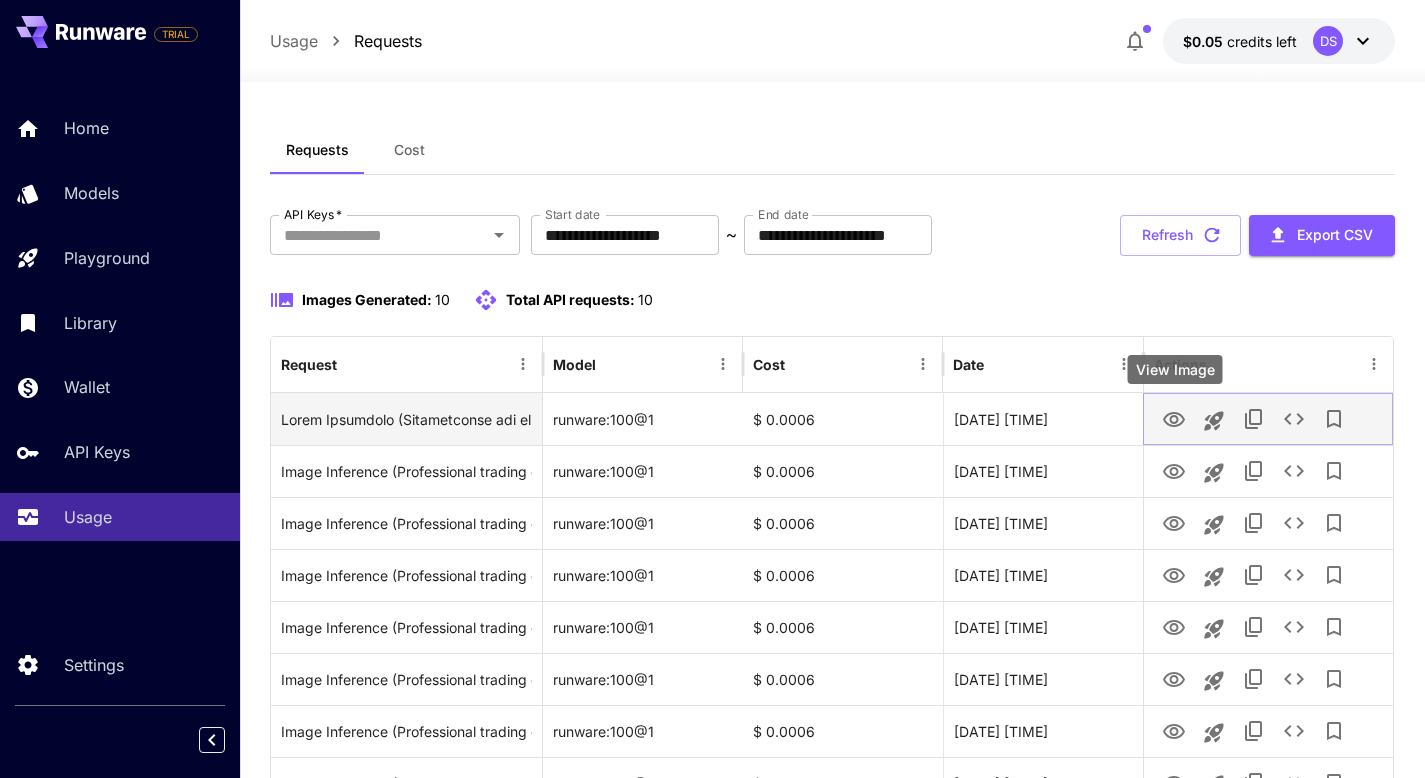 click 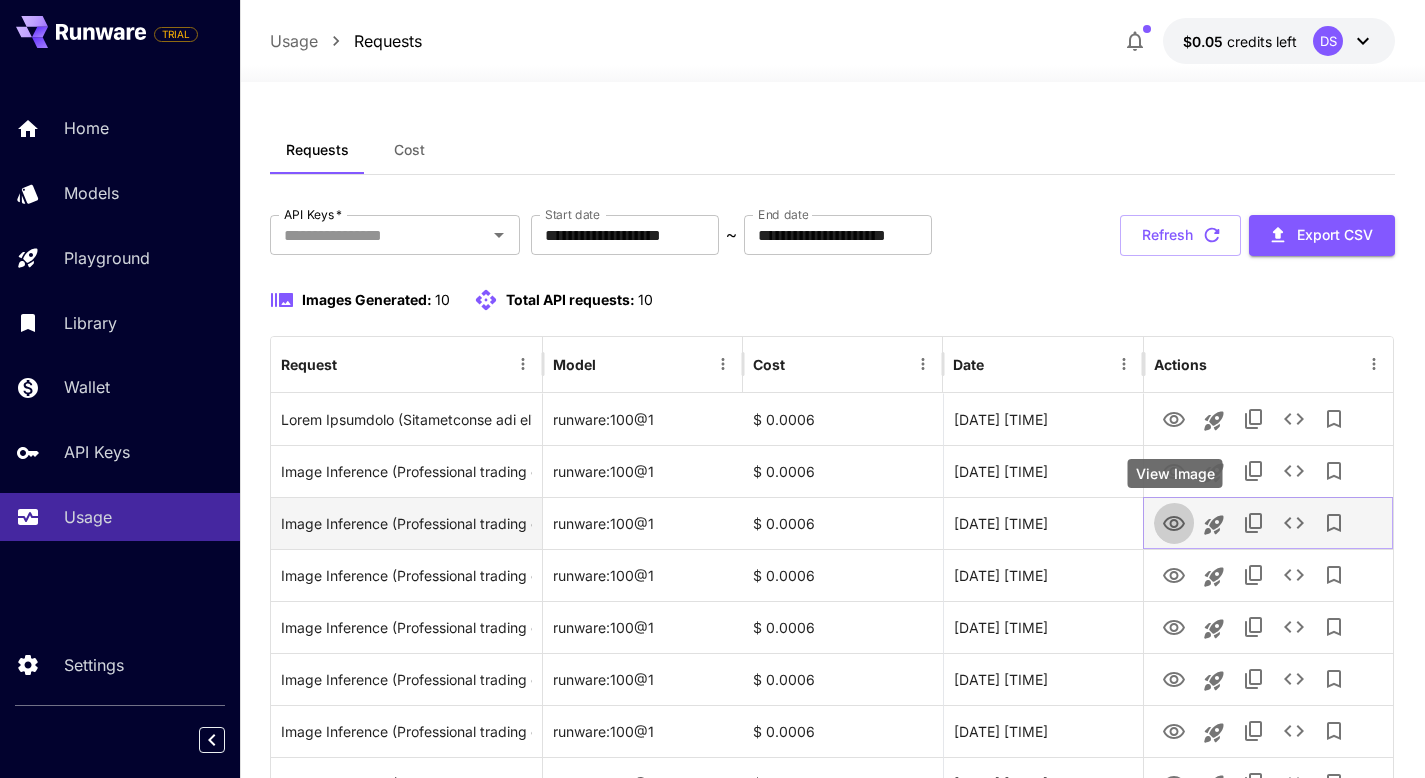 click 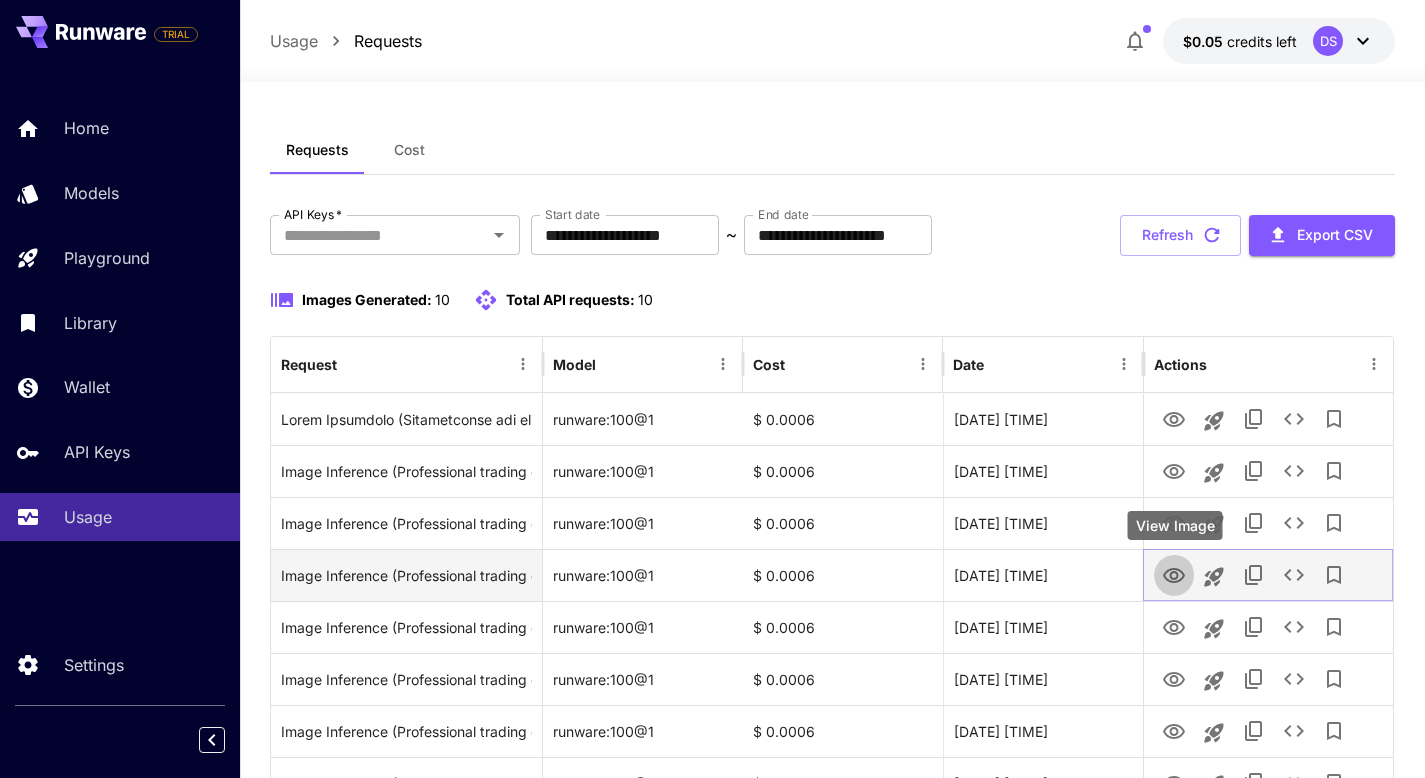 click at bounding box center (1174, 574) 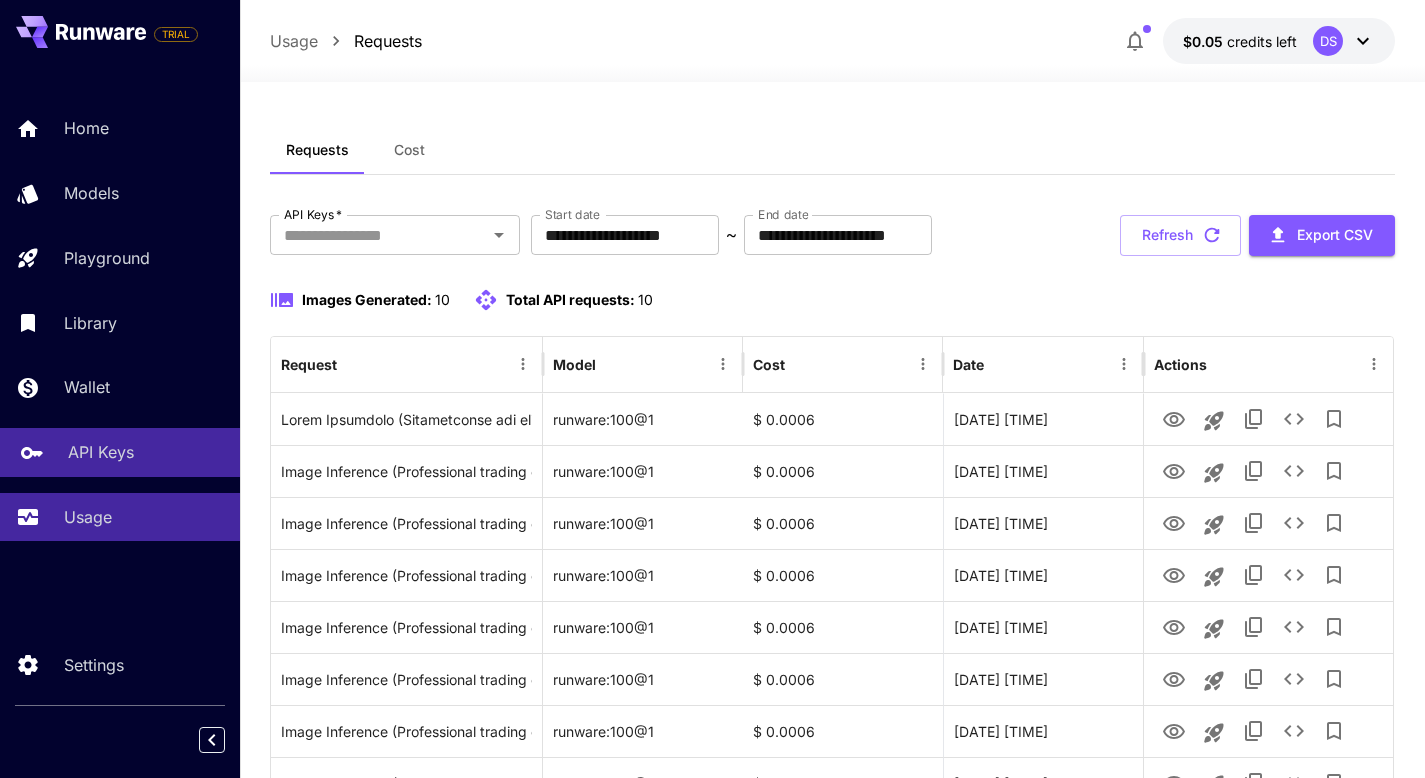 click on "API Keys" at bounding box center (120, 452) 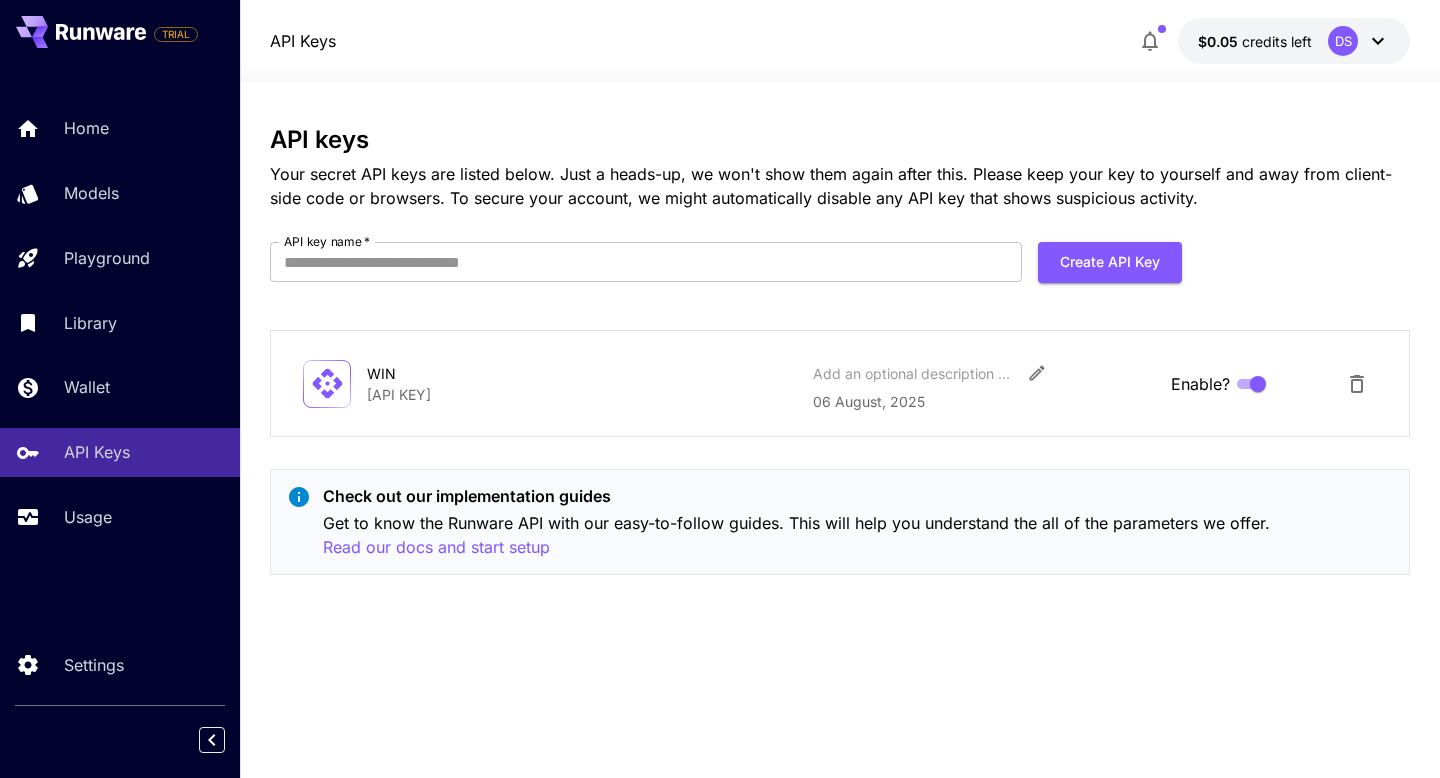 click on "**********" at bounding box center (840, 383) 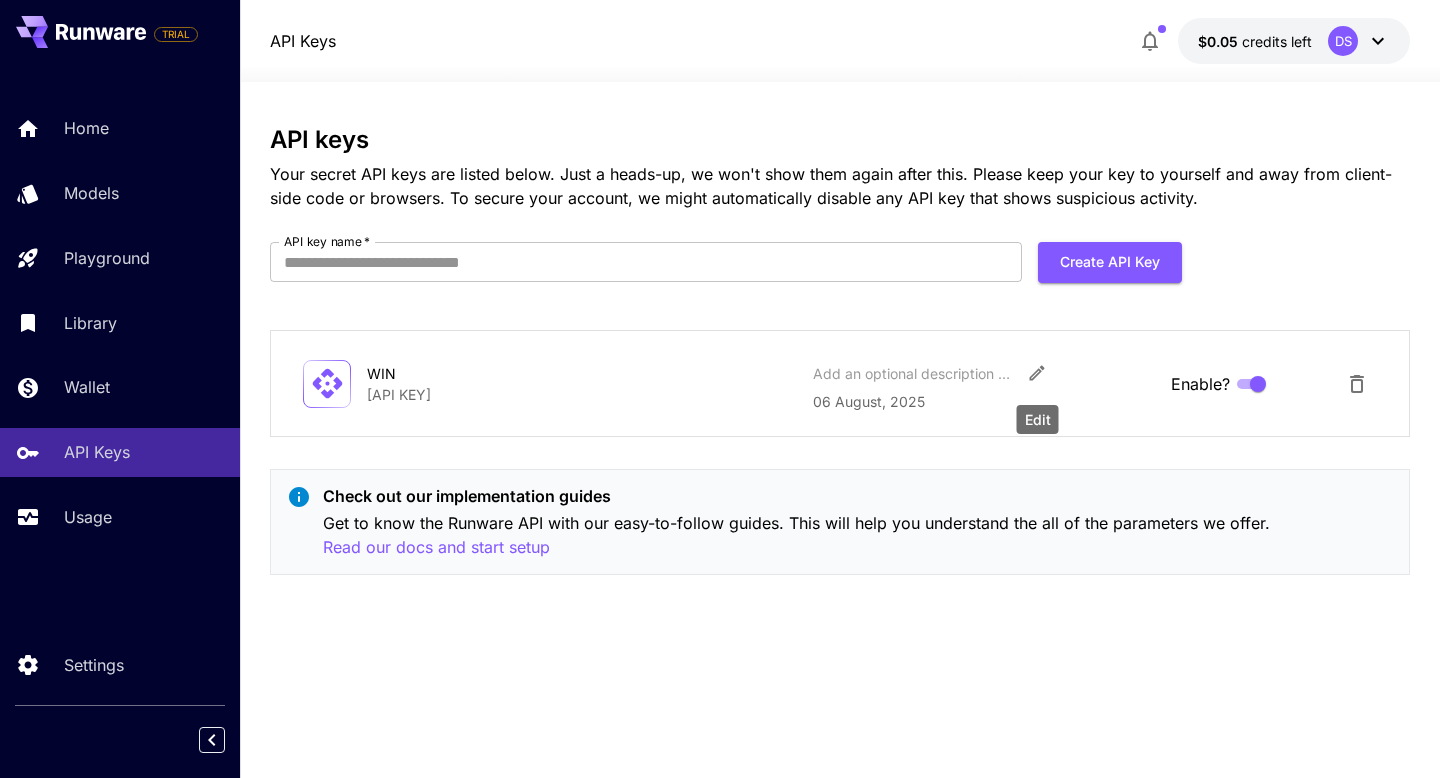 click 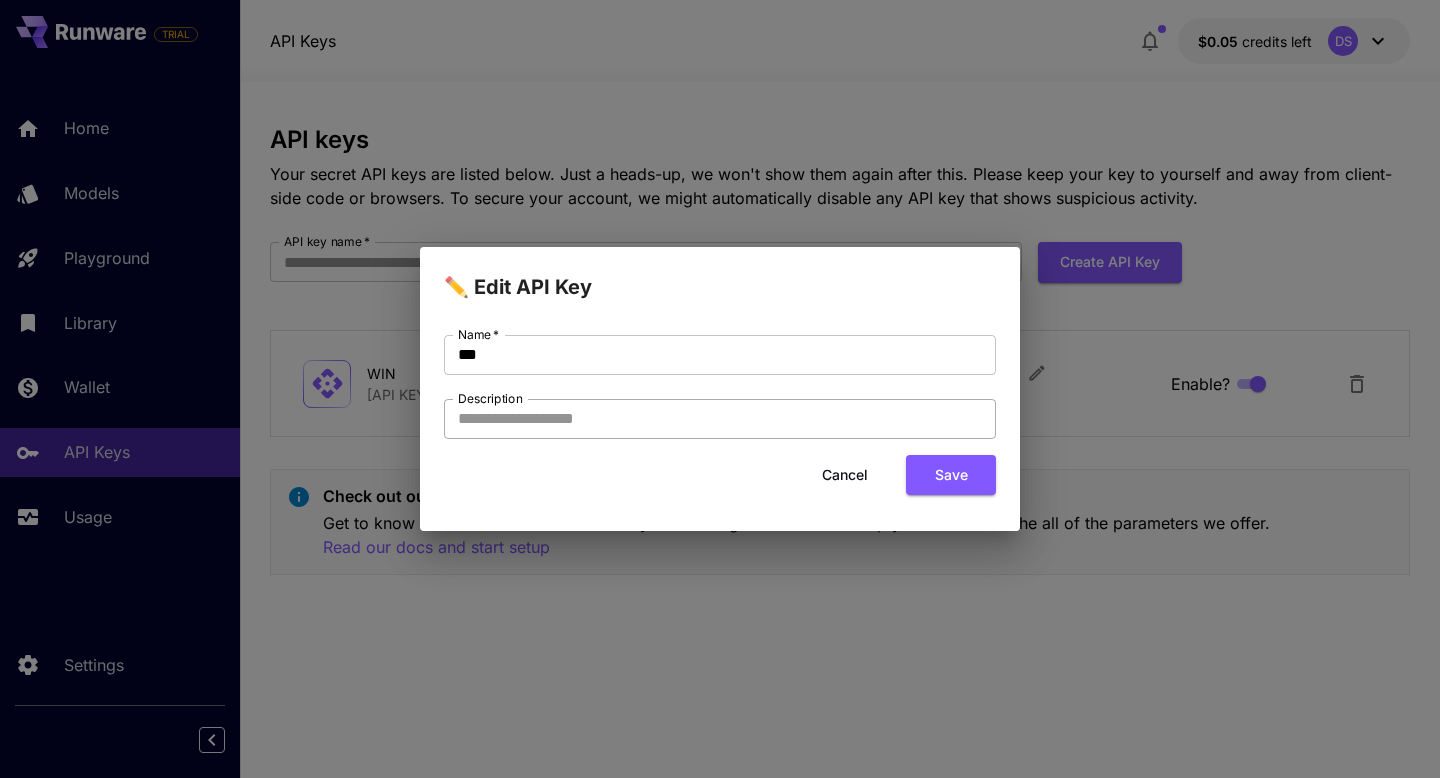 click on "Description" at bounding box center [720, 419] 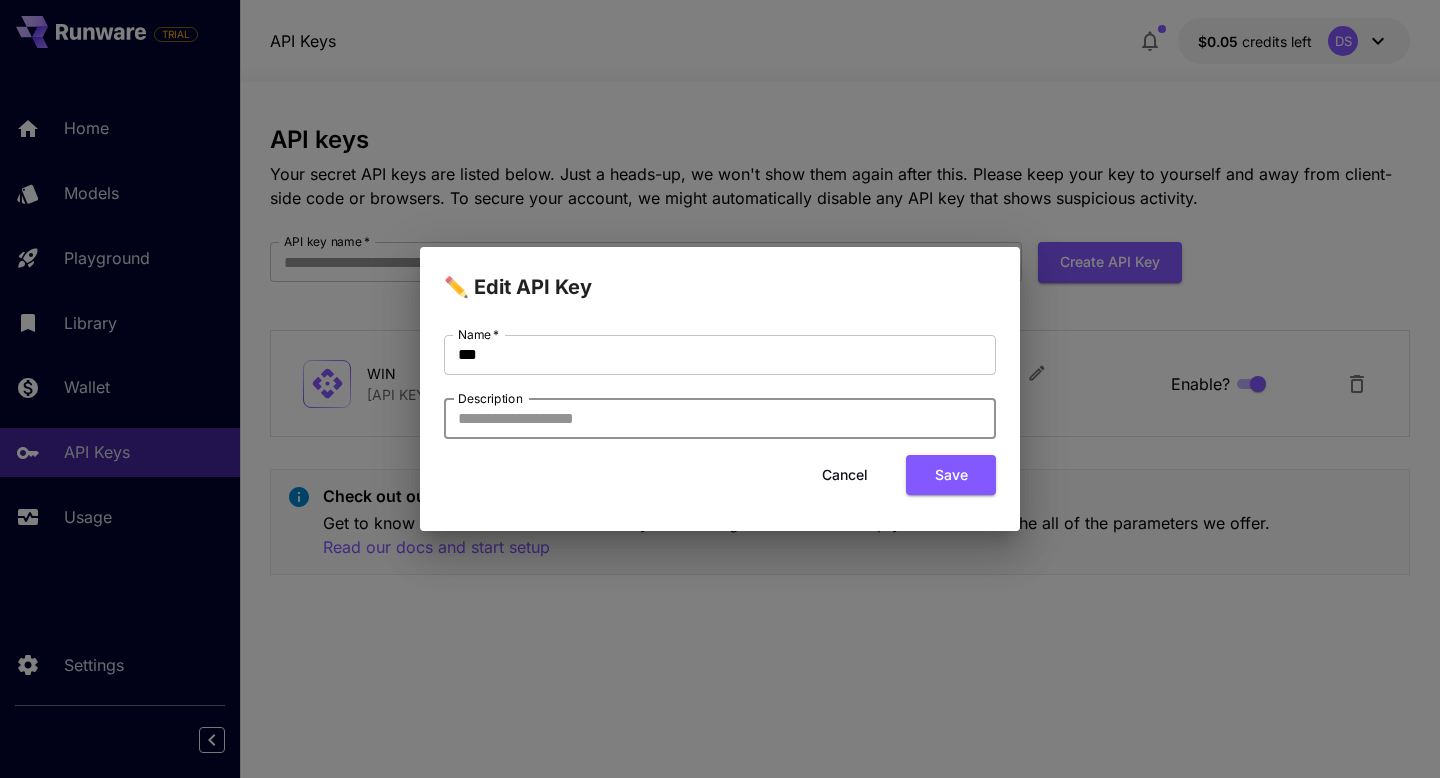 click on "✏️ Edit API Key Name   * [NAME]   * Description Description Cancel Save" at bounding box center (720, 389) 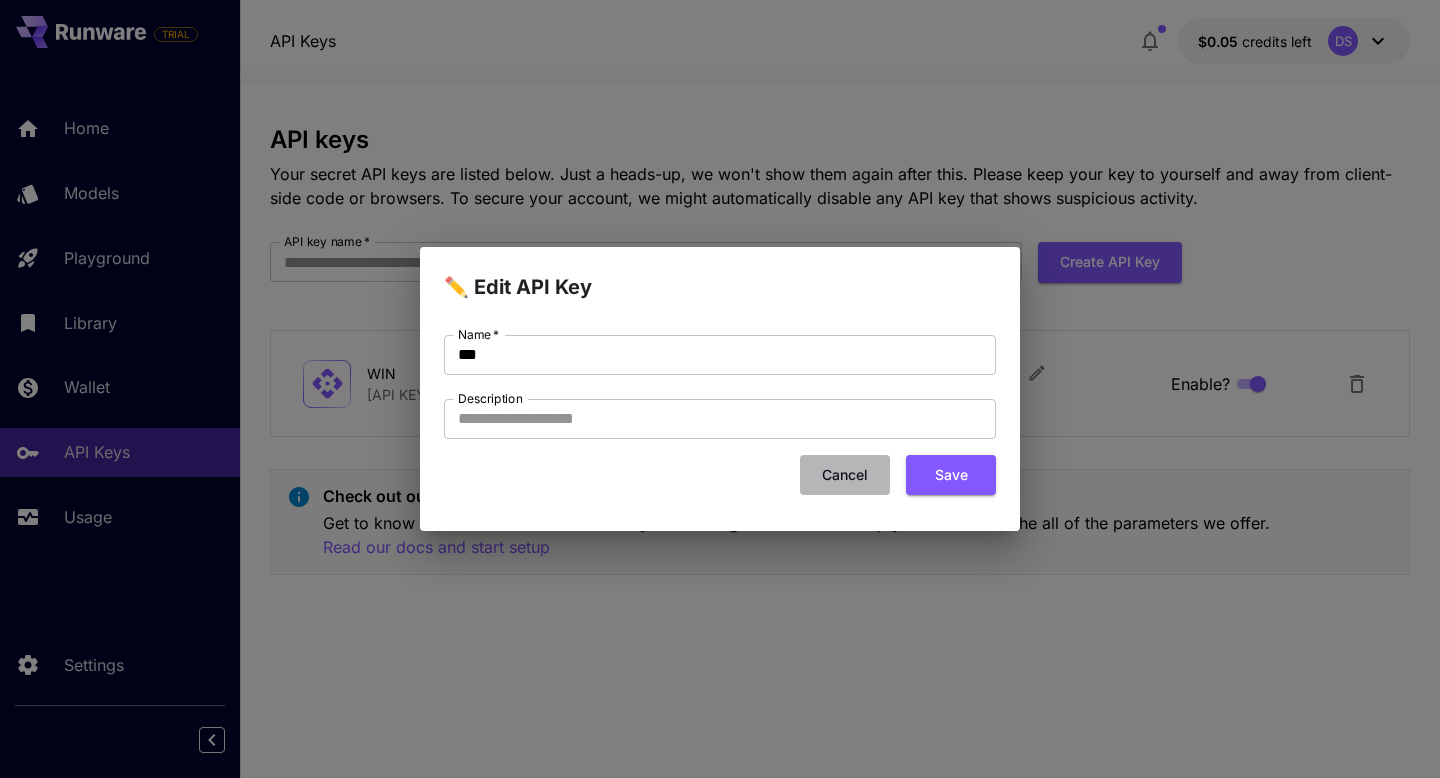 click on "Cancel" at bounding box center (845, 475) 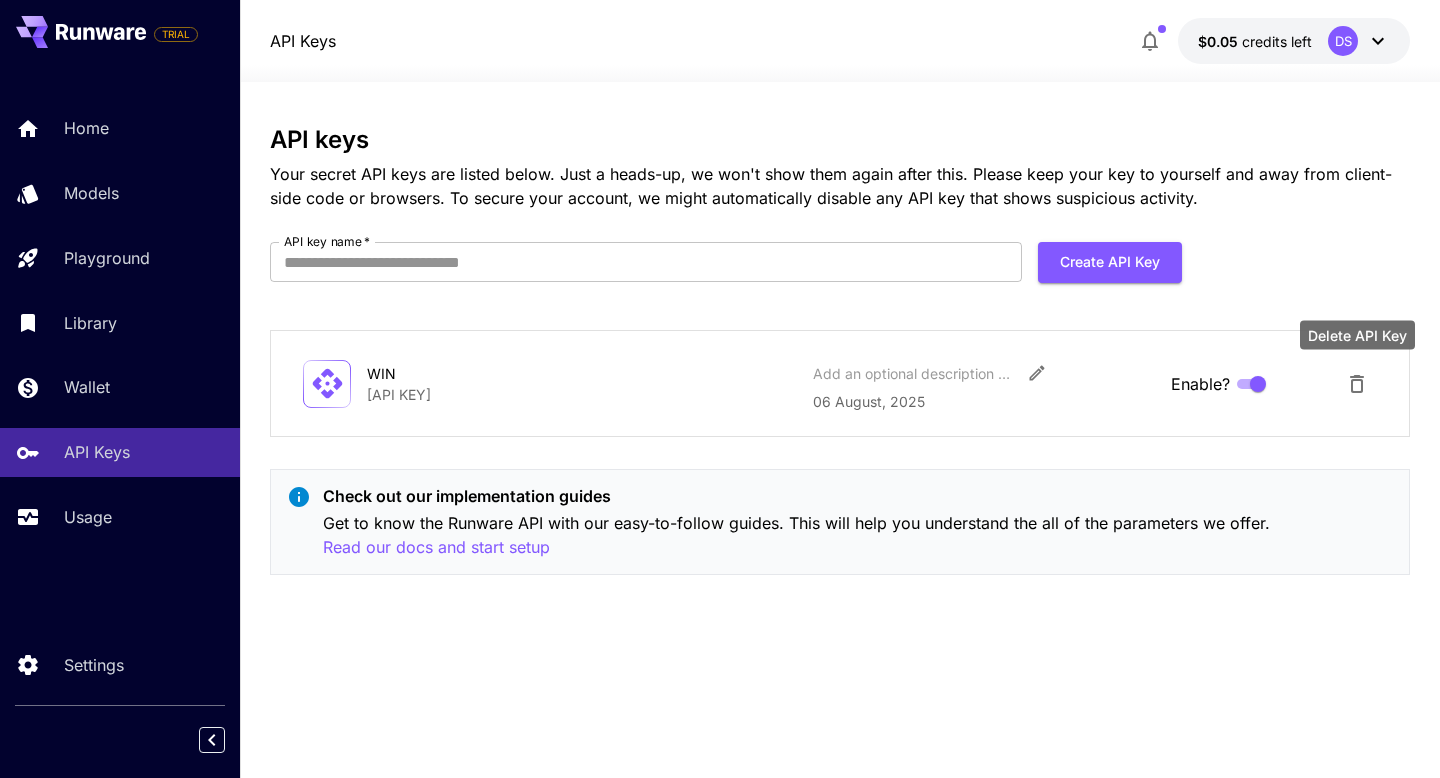 click 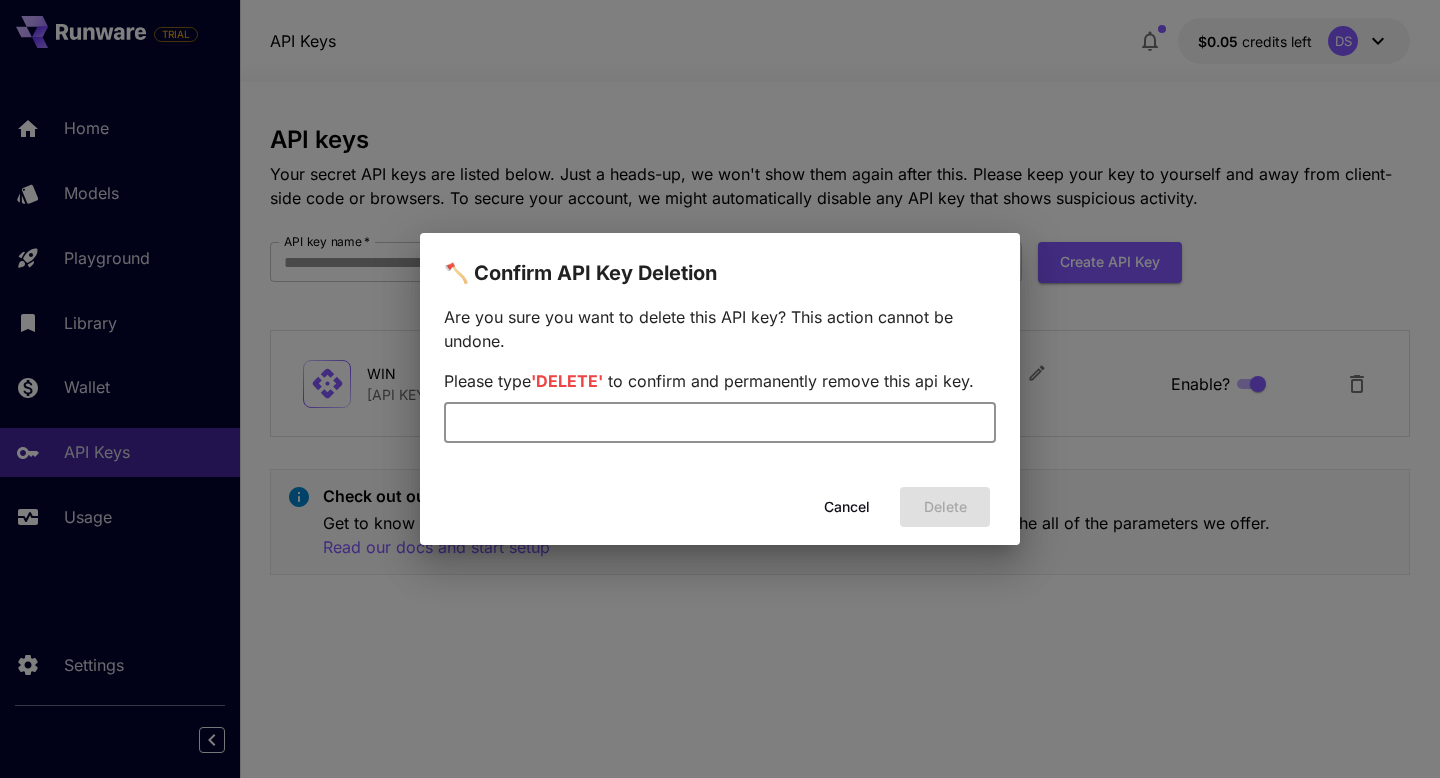 click at bounding box center (720, 423) 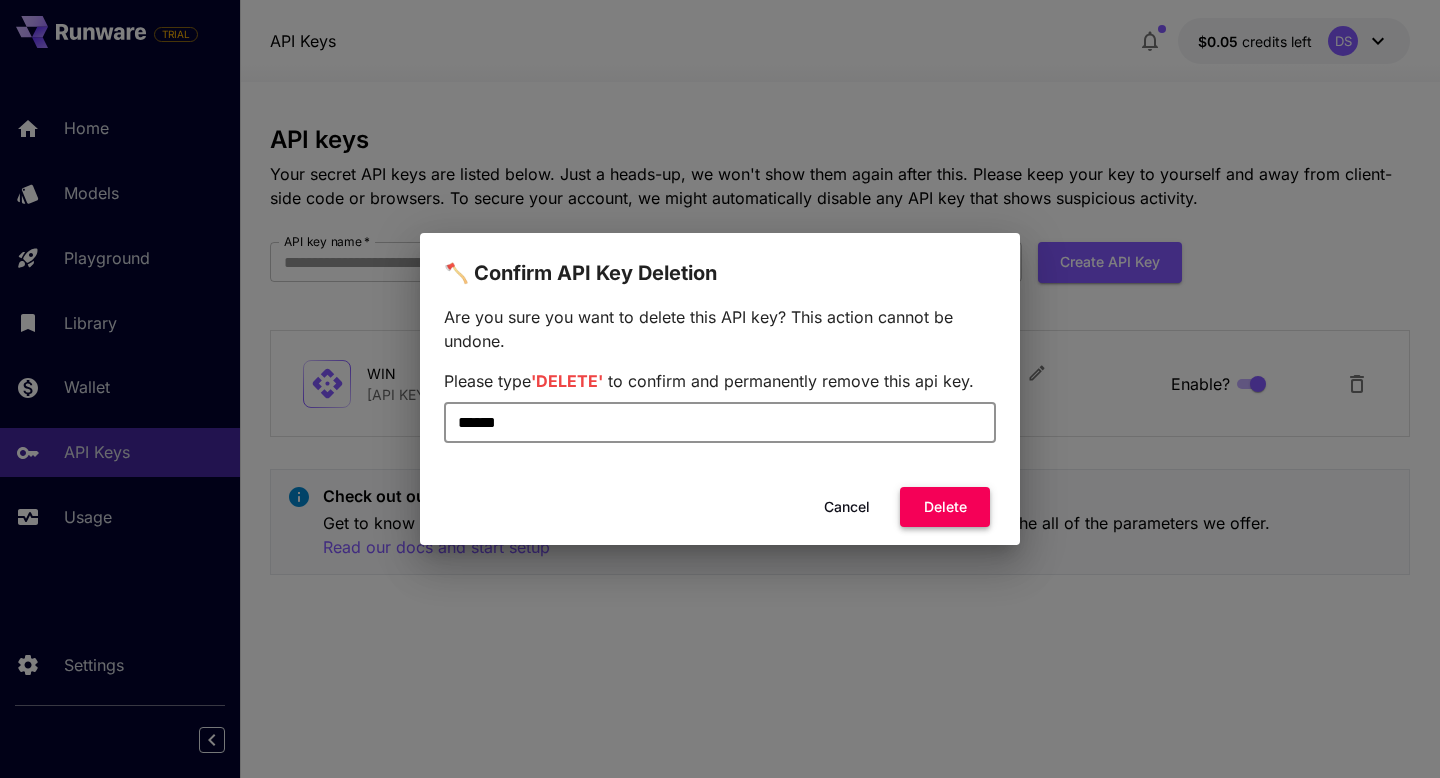 type on "******" 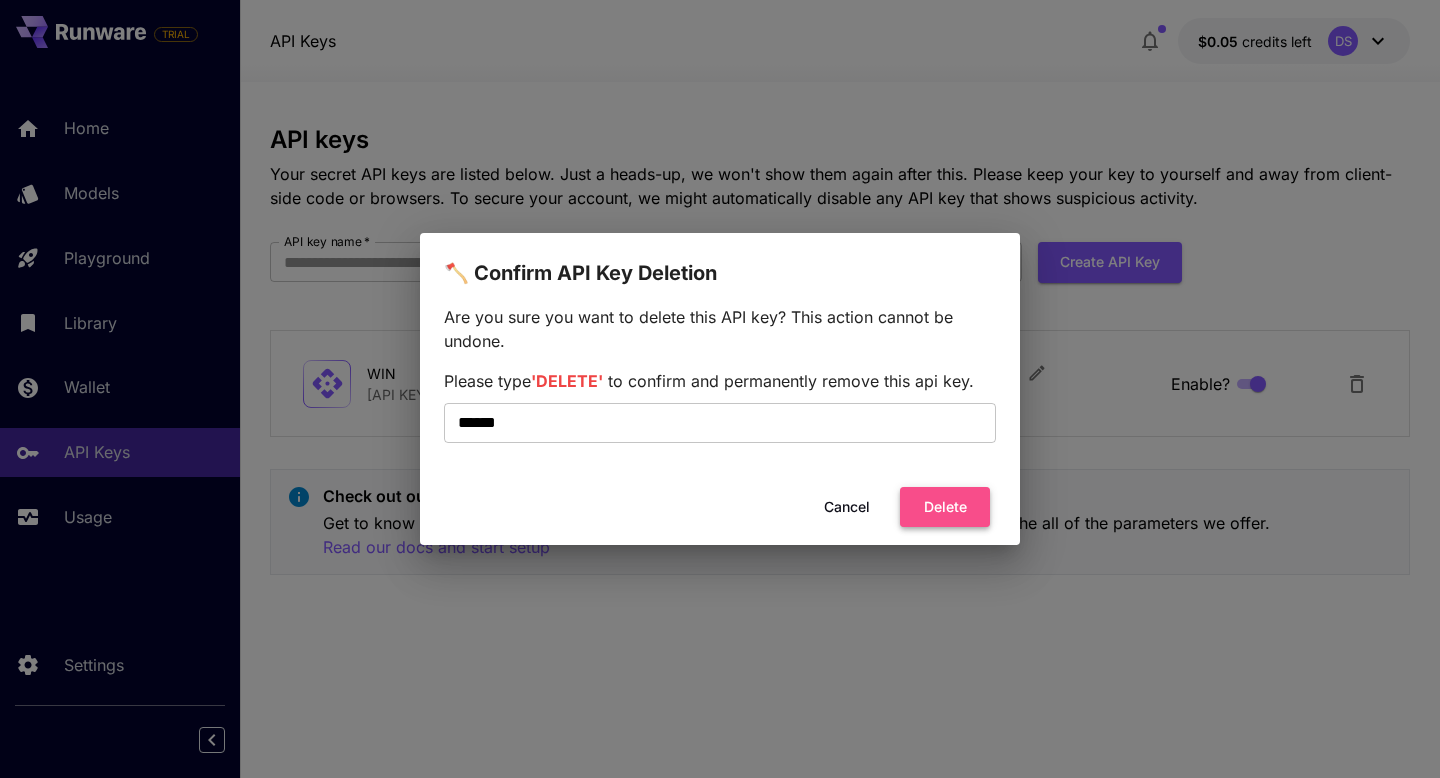 click on "Delete" at bounding box center [945, 507] 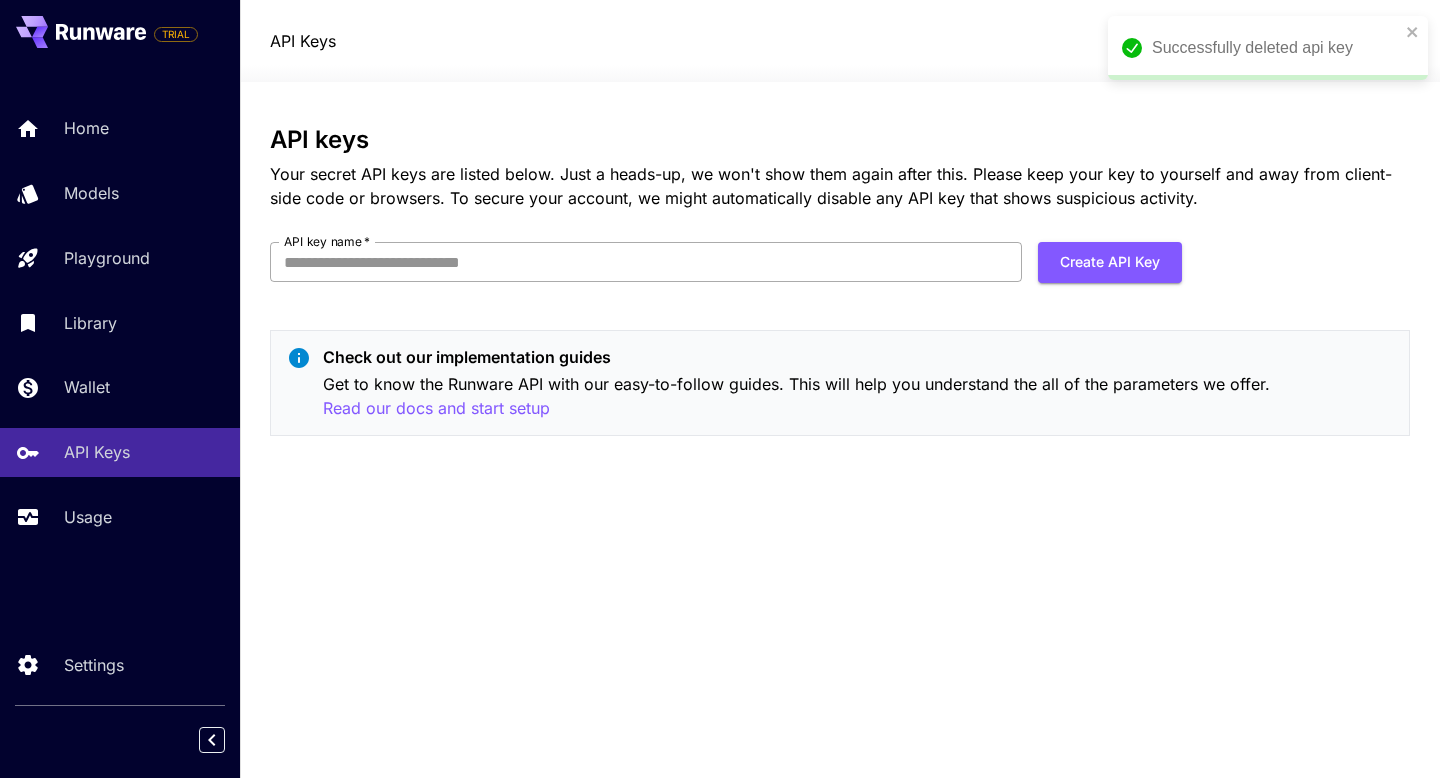 click on "API key name   *" at bounding box center (646, 262) 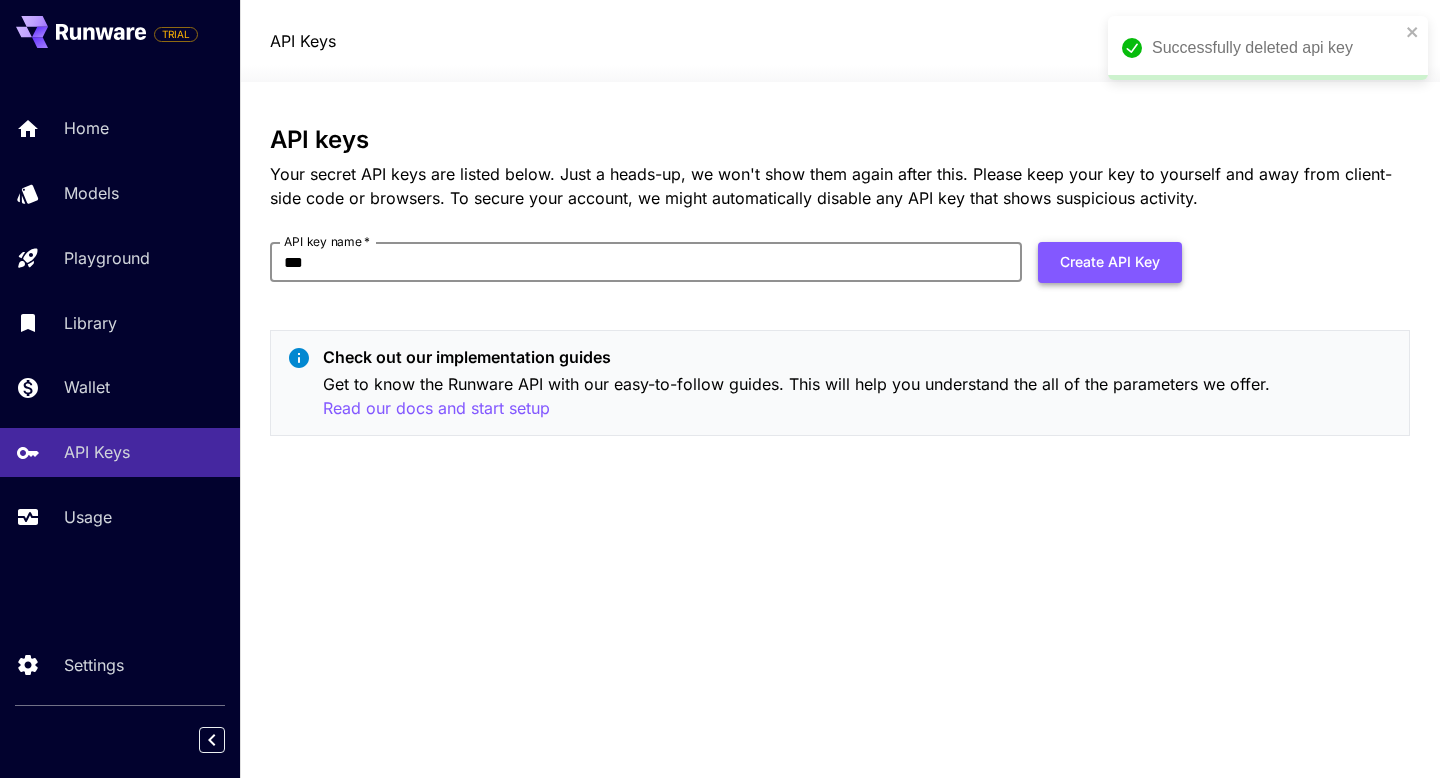 type on "***" 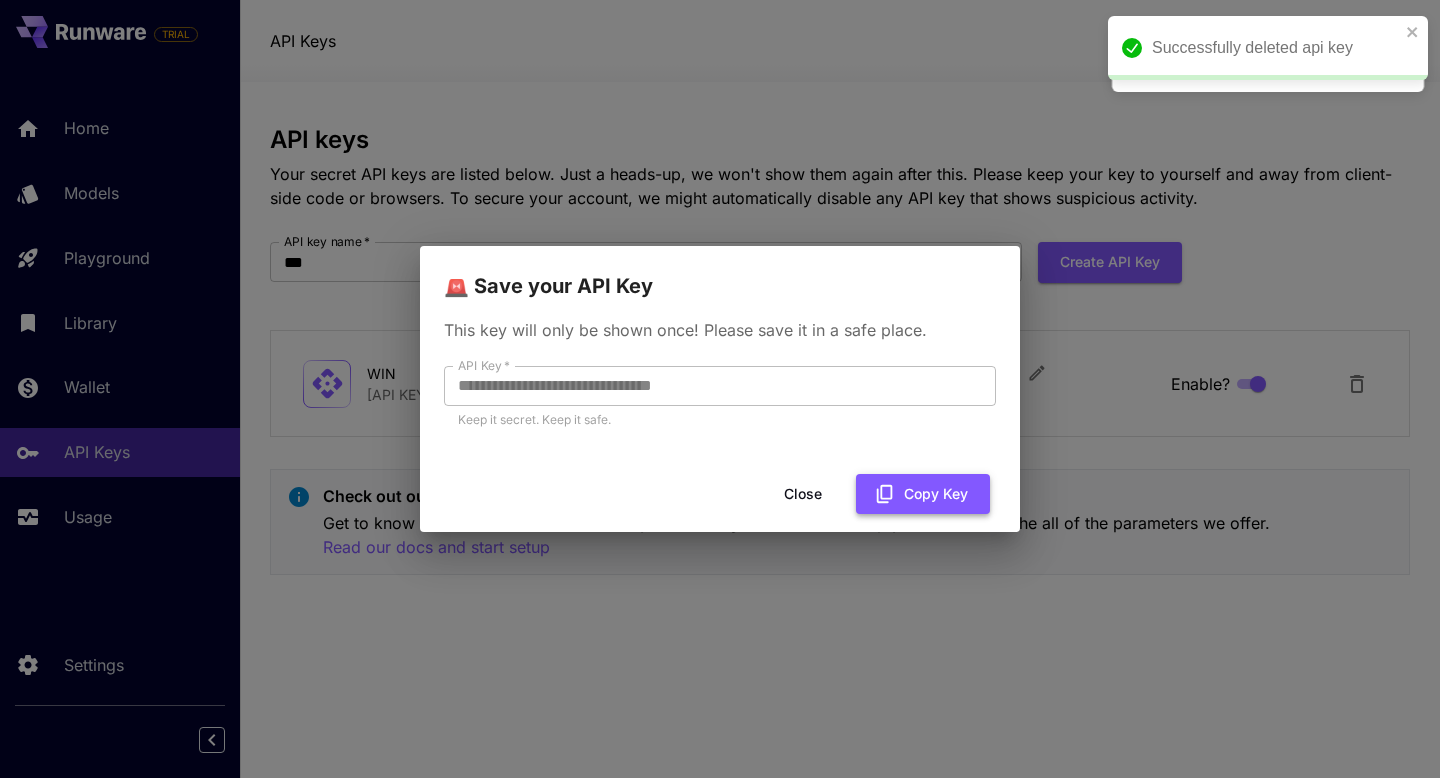 click on "Copy Key" at bounding box center [923, 494] 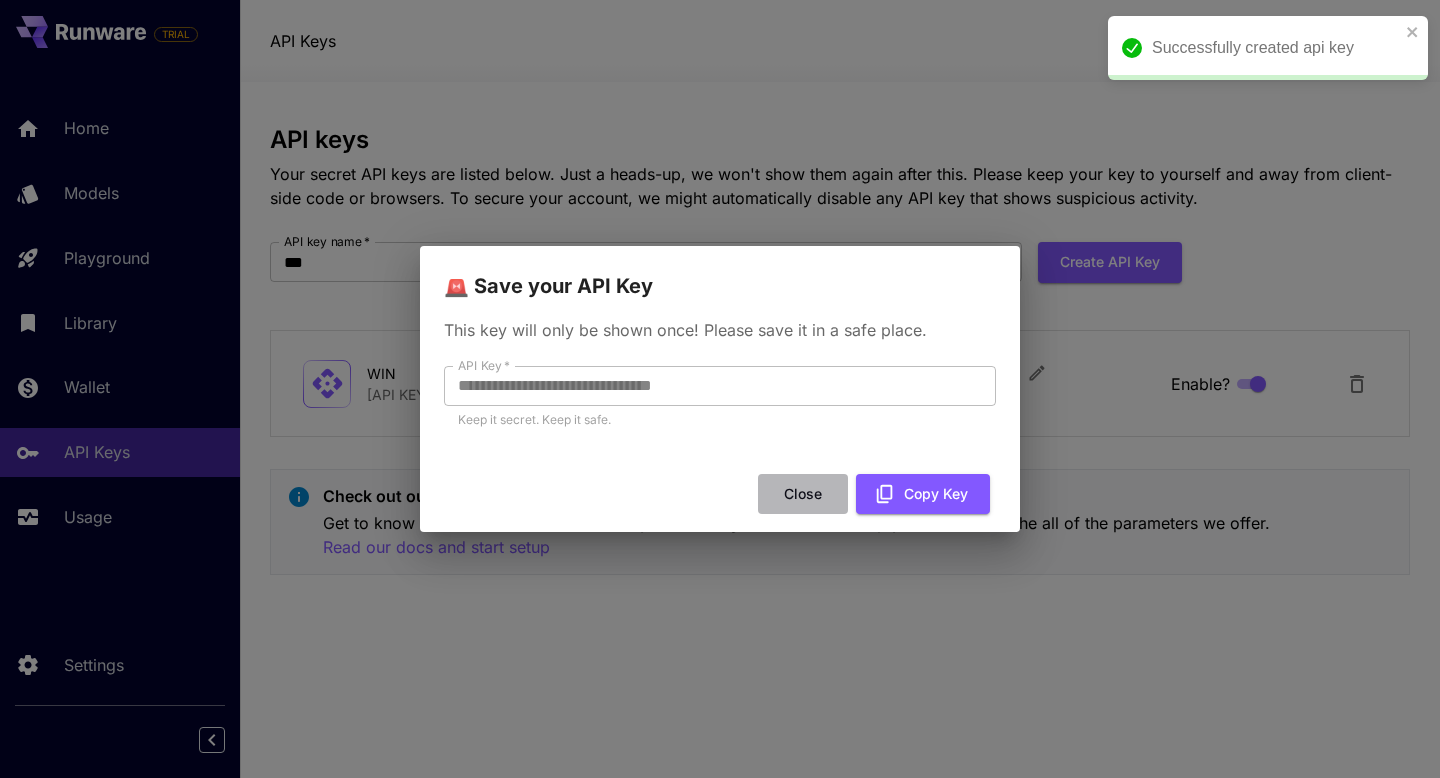 click on "Close" at bounding box center (803, 494) 